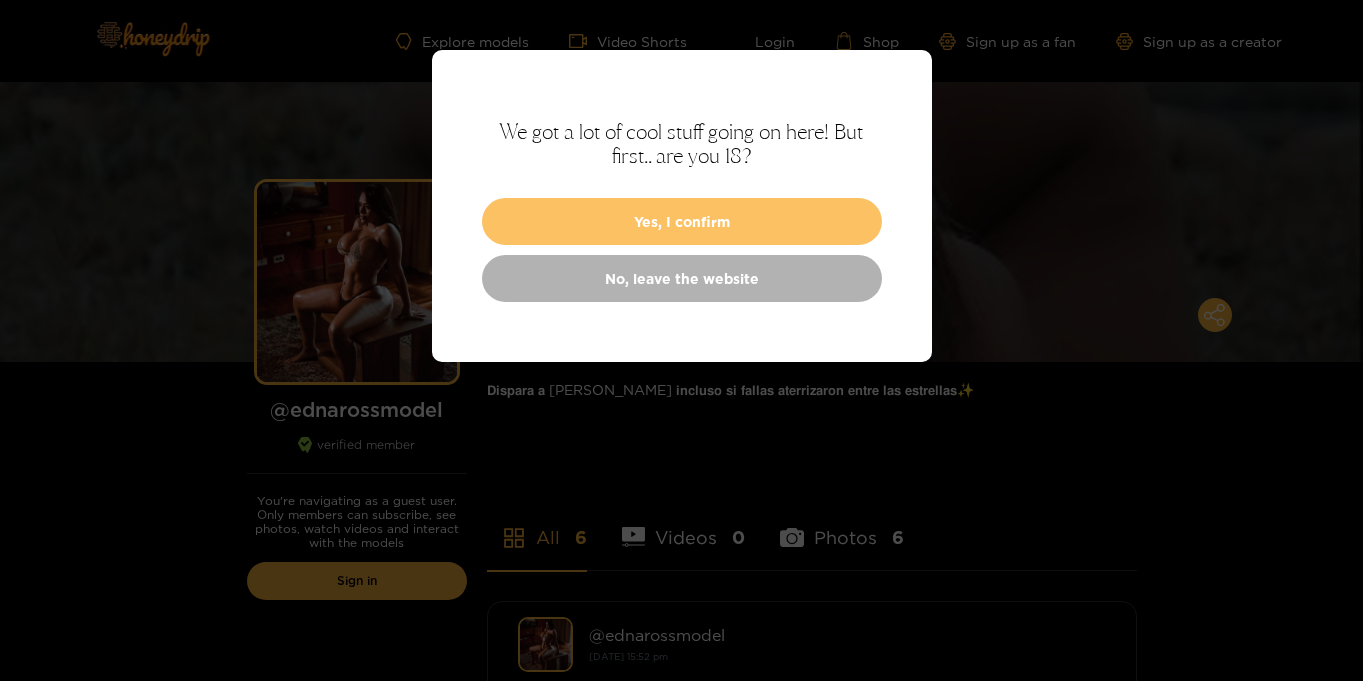 scroll, scrollTop: 0, scrollLeft: 0, axis: both 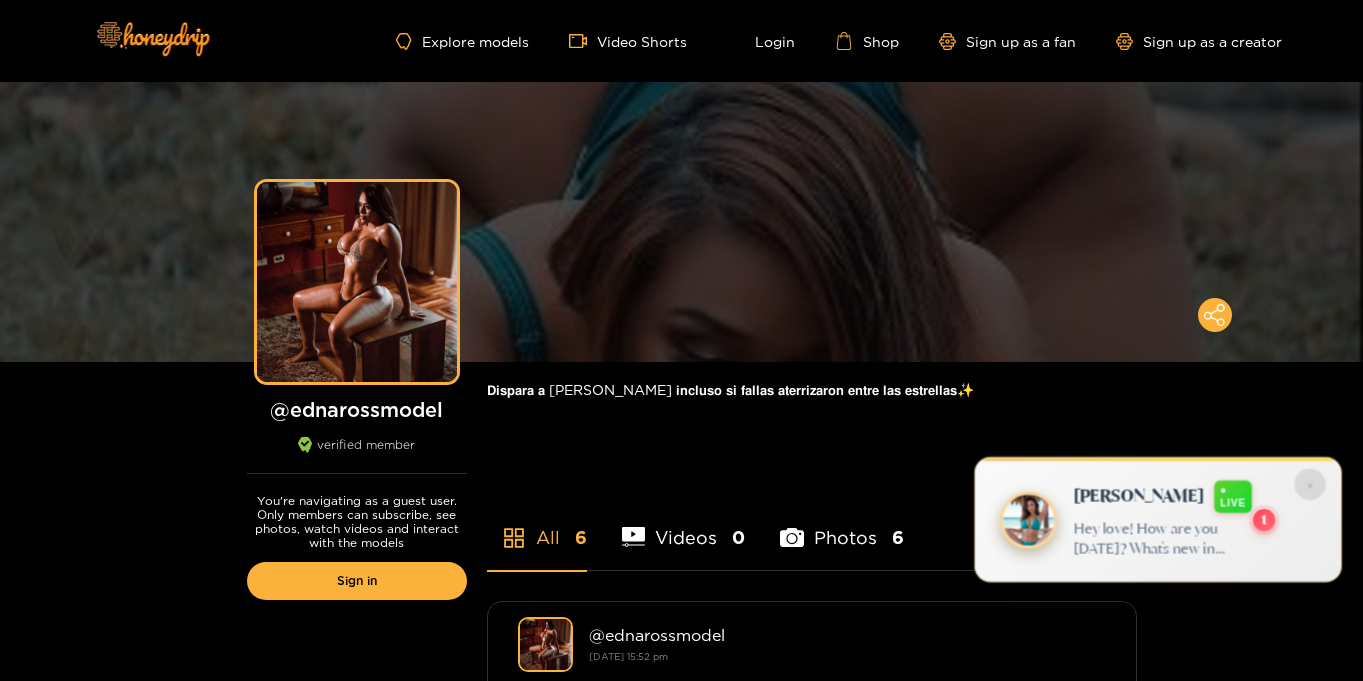 click on "×" at bounding box center [1309, 483] 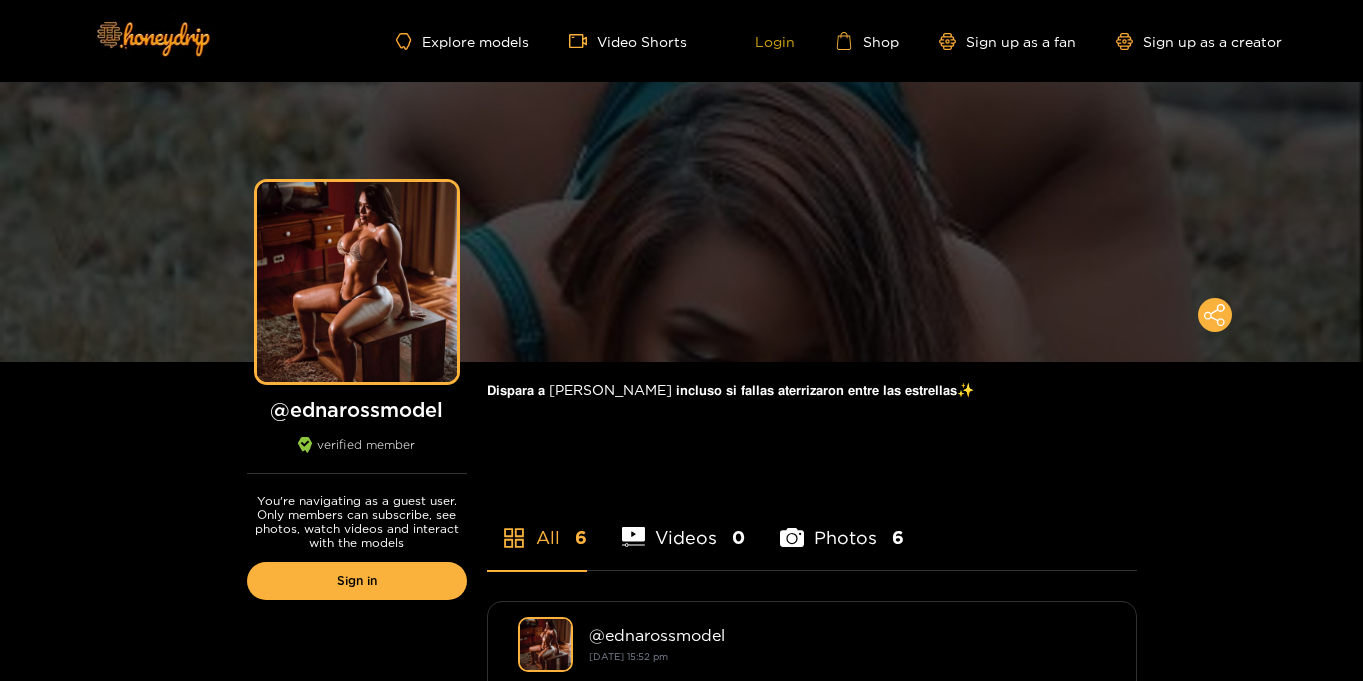 click on "Login" at bounding box center [761, 41] 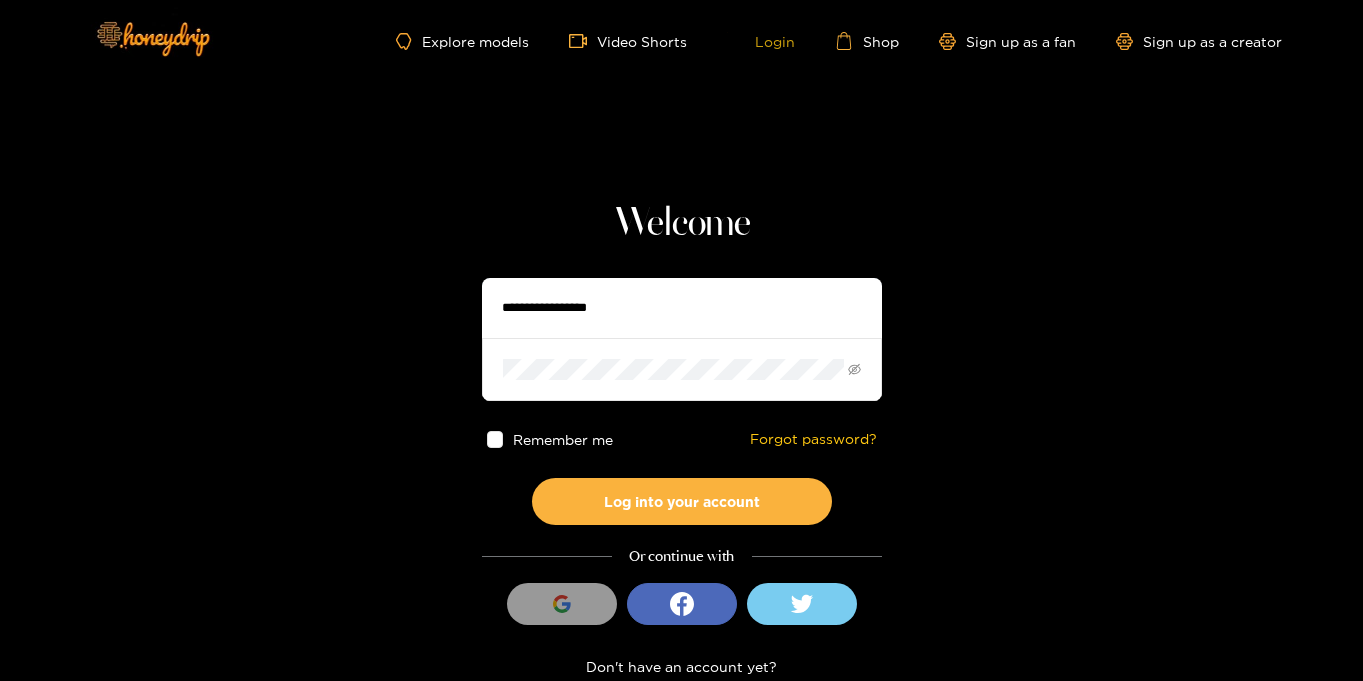 type on "**********" 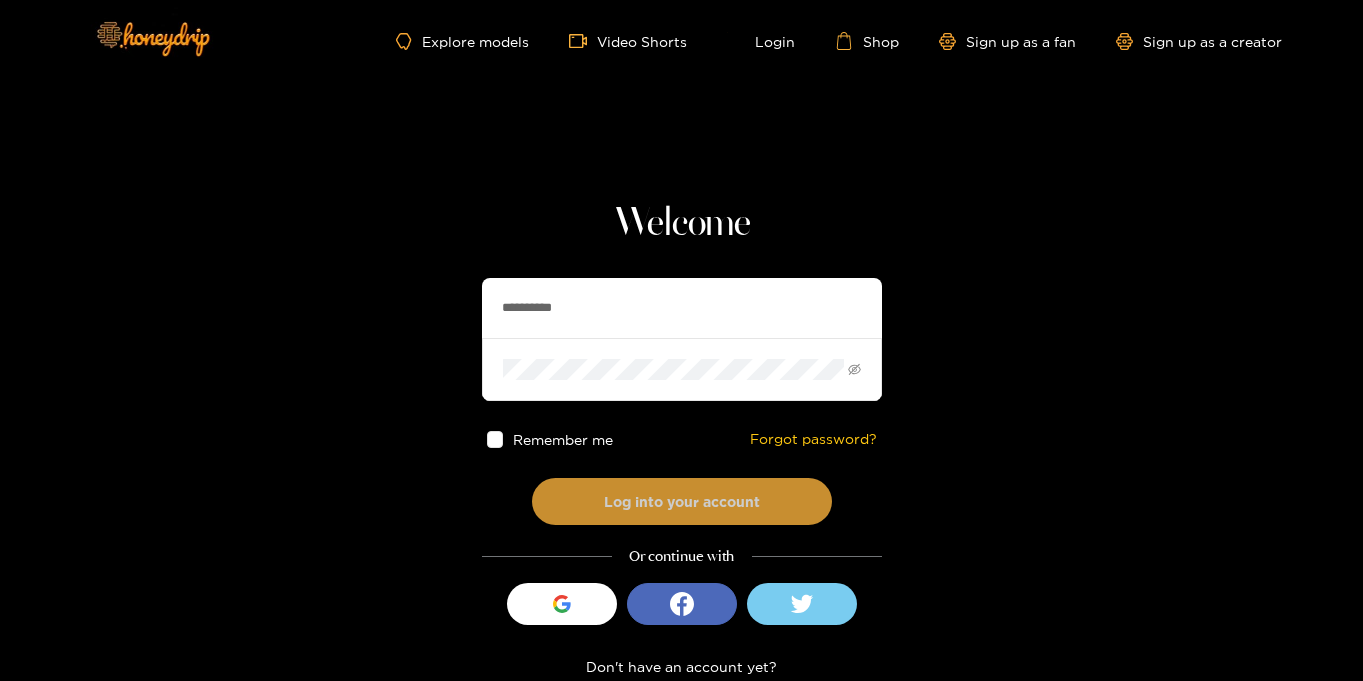 click on "Log into your account" at bounding box center (682, 501) 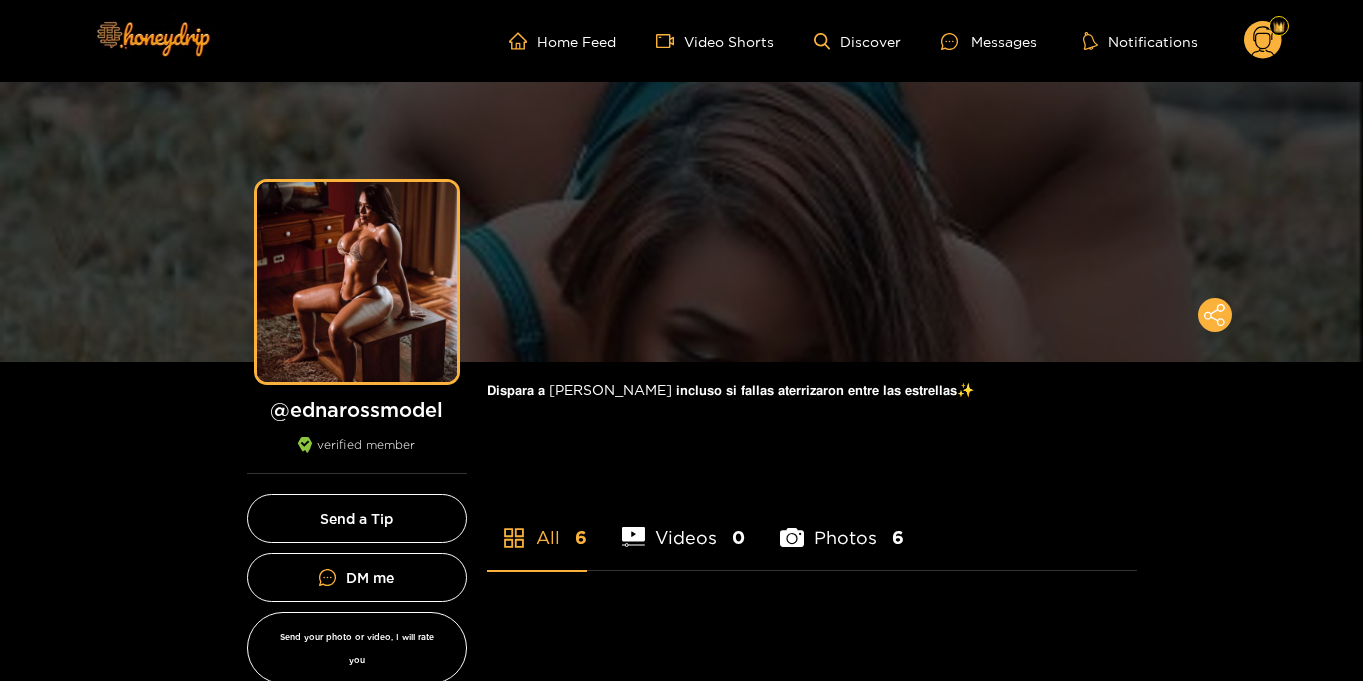 scroll, scrollTop: 0, scrollLeft: 0, axis: both 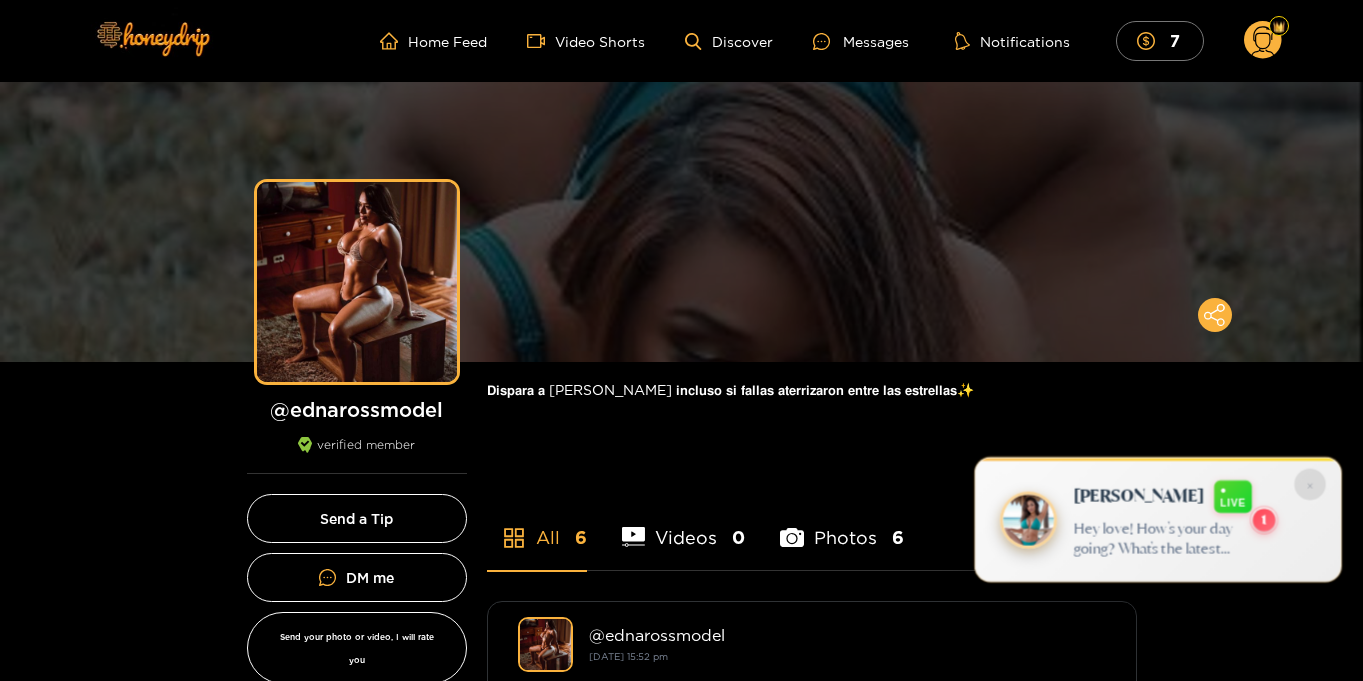 click on "×" at bounding box center [1309, 483] 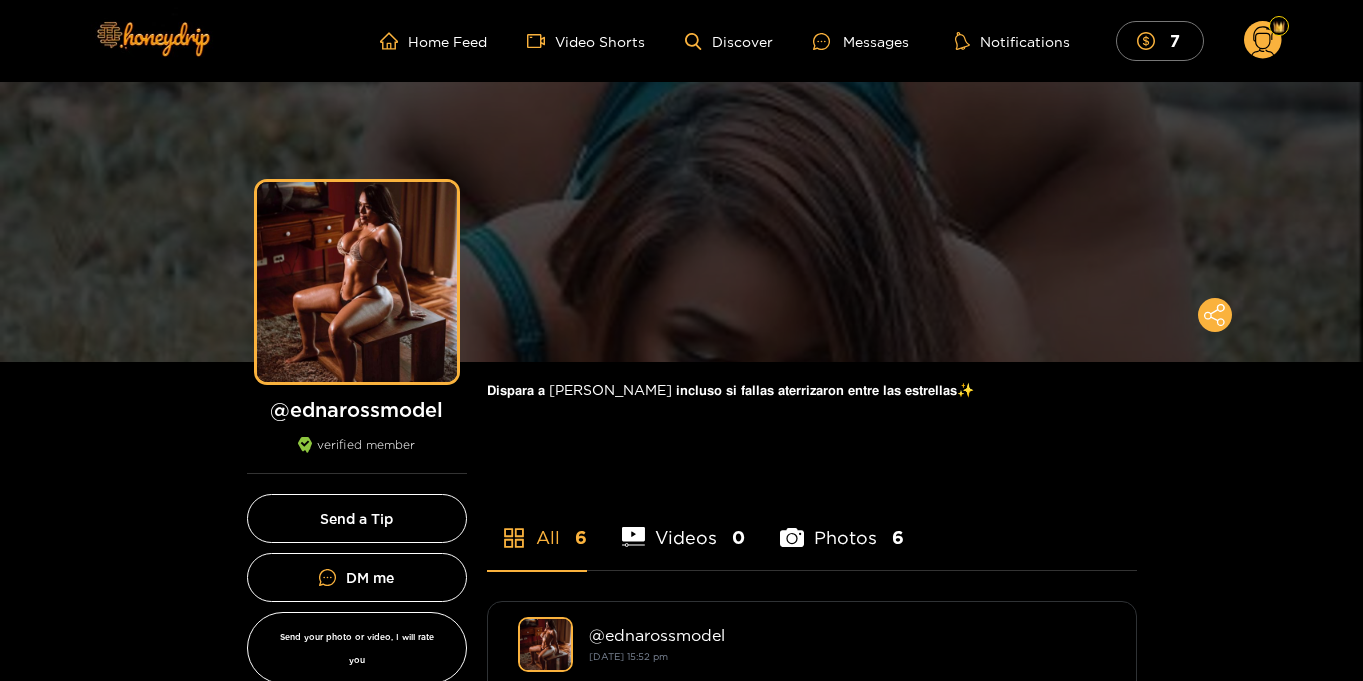 scroll, scrollTop: 2, scrollLeft: 0, axis: vertical 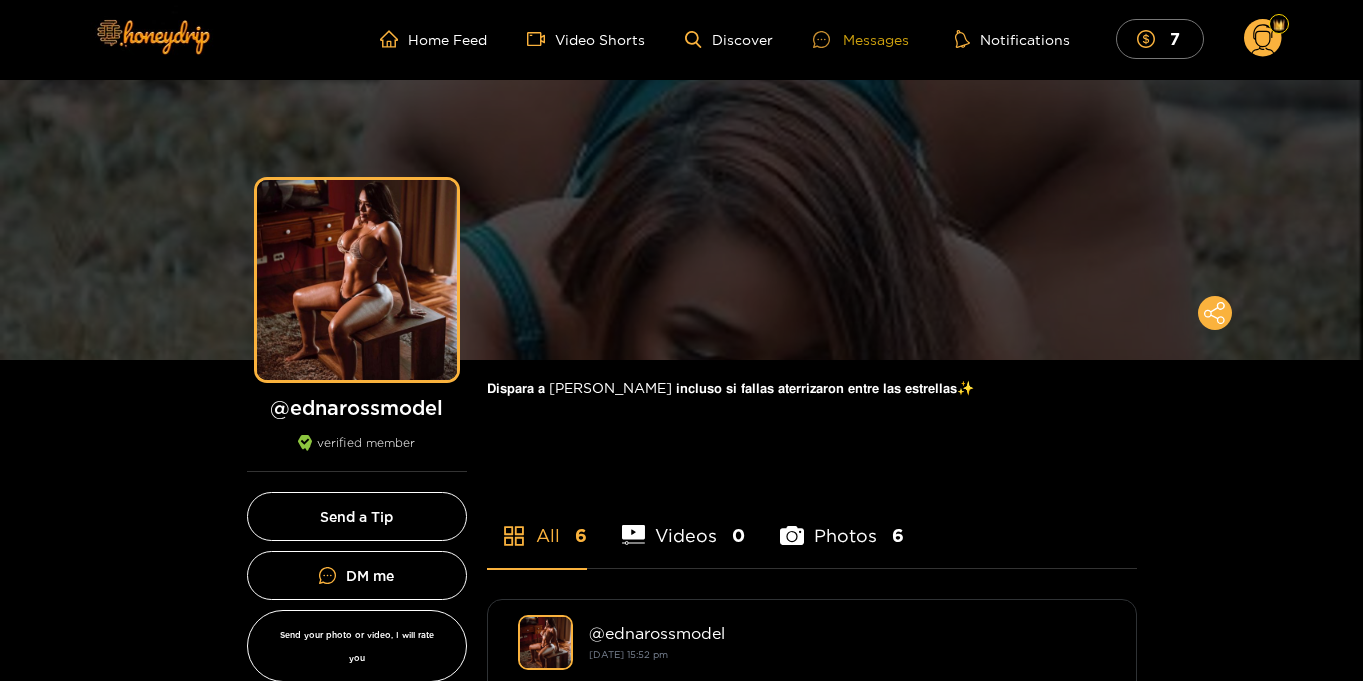 click on "Messages" at bounding box center (861, 39) 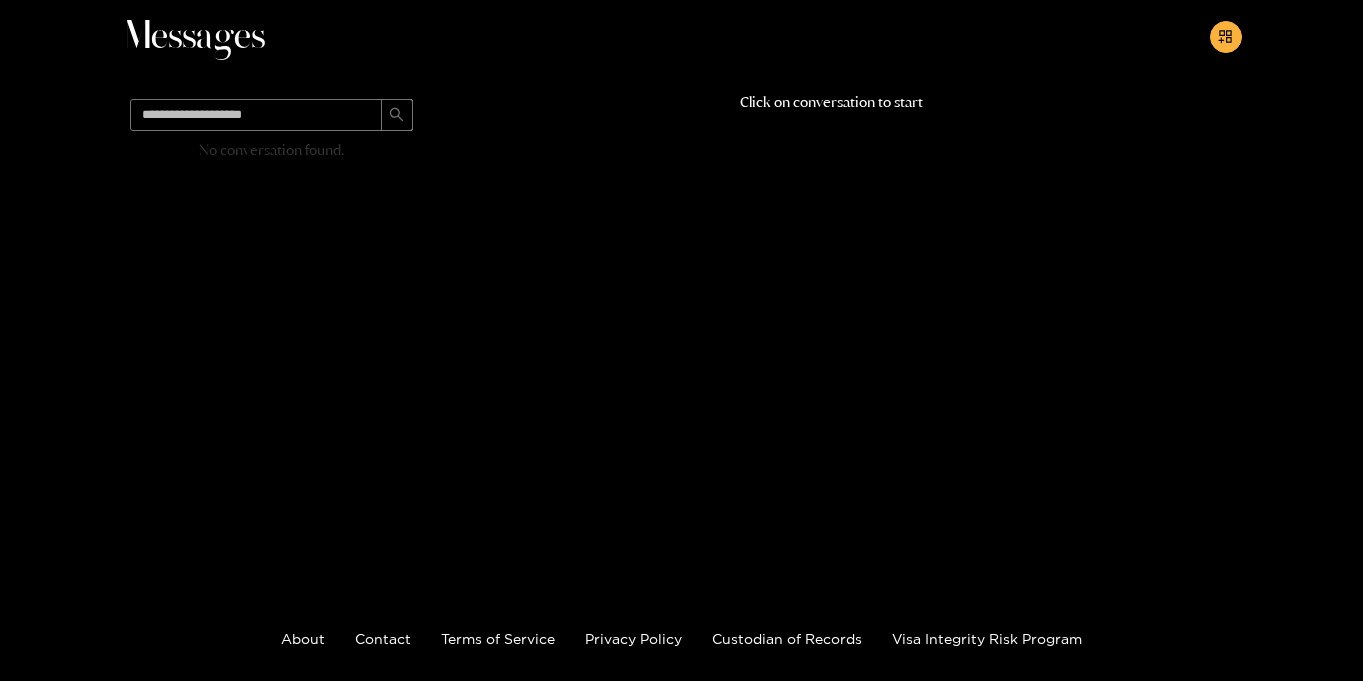 scroll, scrollTop: 0, scrollLeft: 0, axis: both 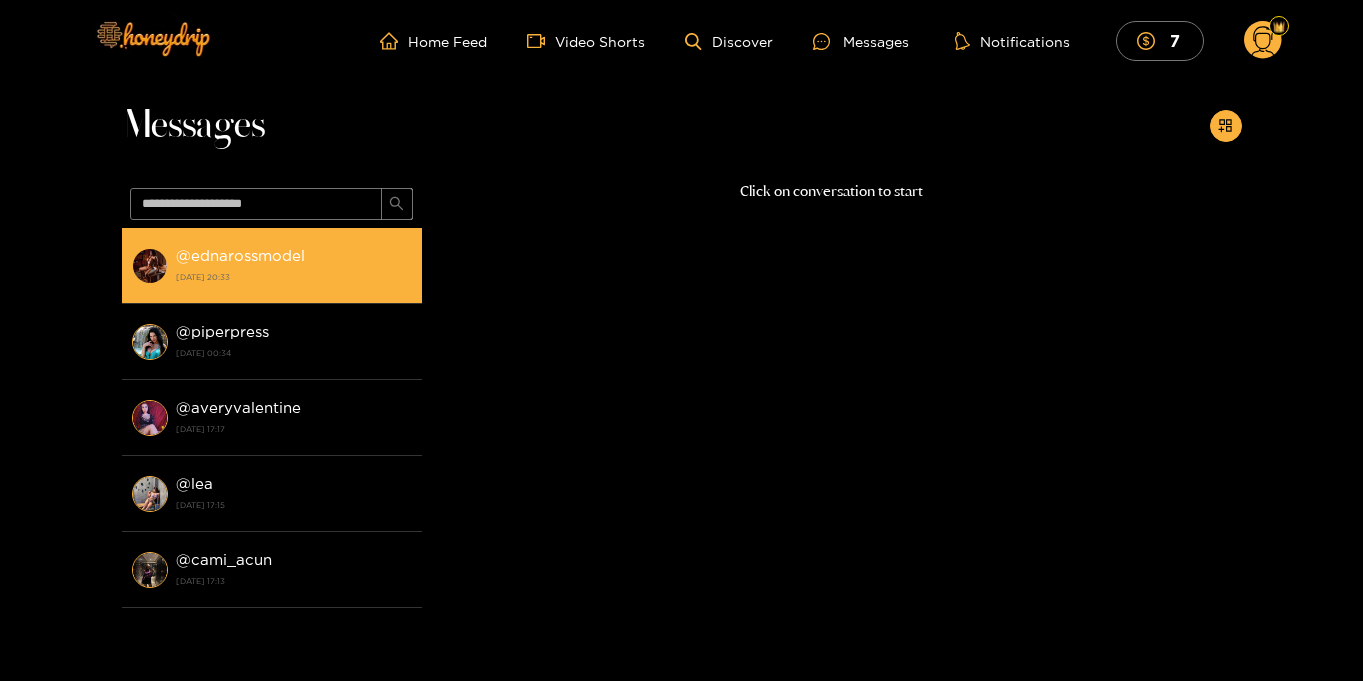 click on "[DATE] 20:33" at bounding box center [294, 277] 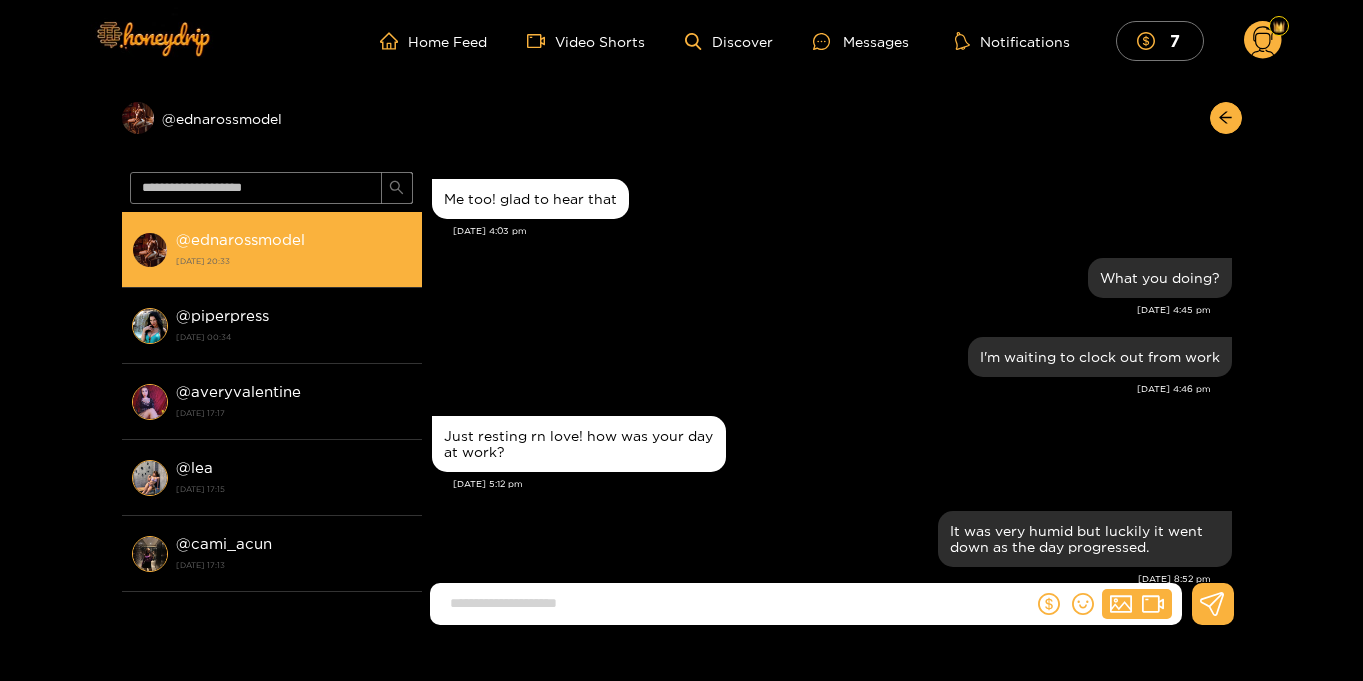 scroll, scrollTop: 1670, scrollLeft: 0, axis: vertical 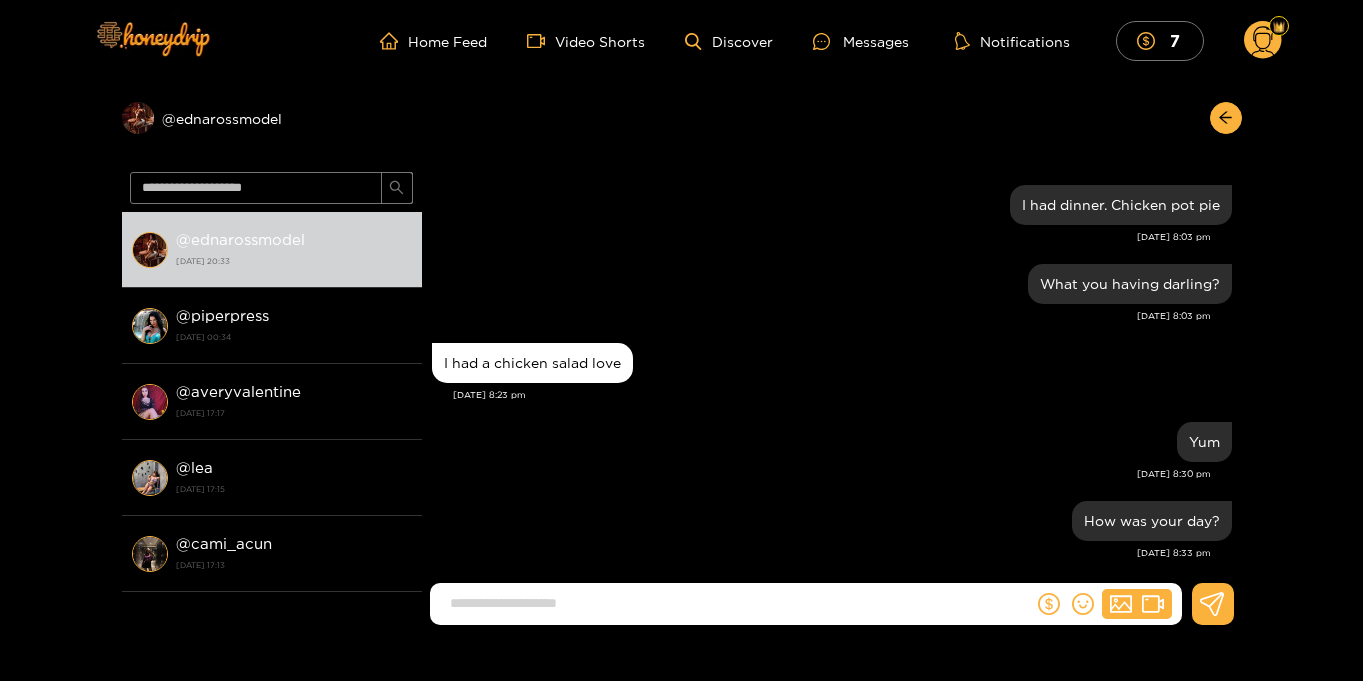 click 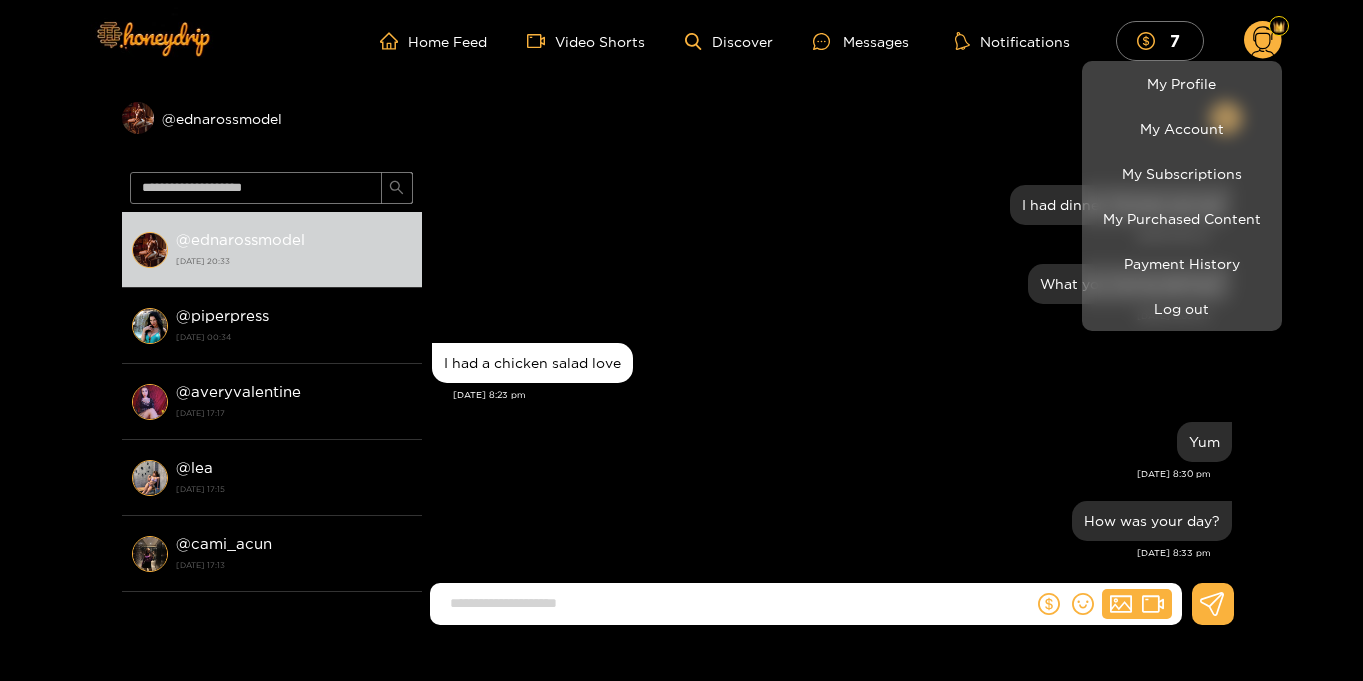 click at bounding box center [681, 340] 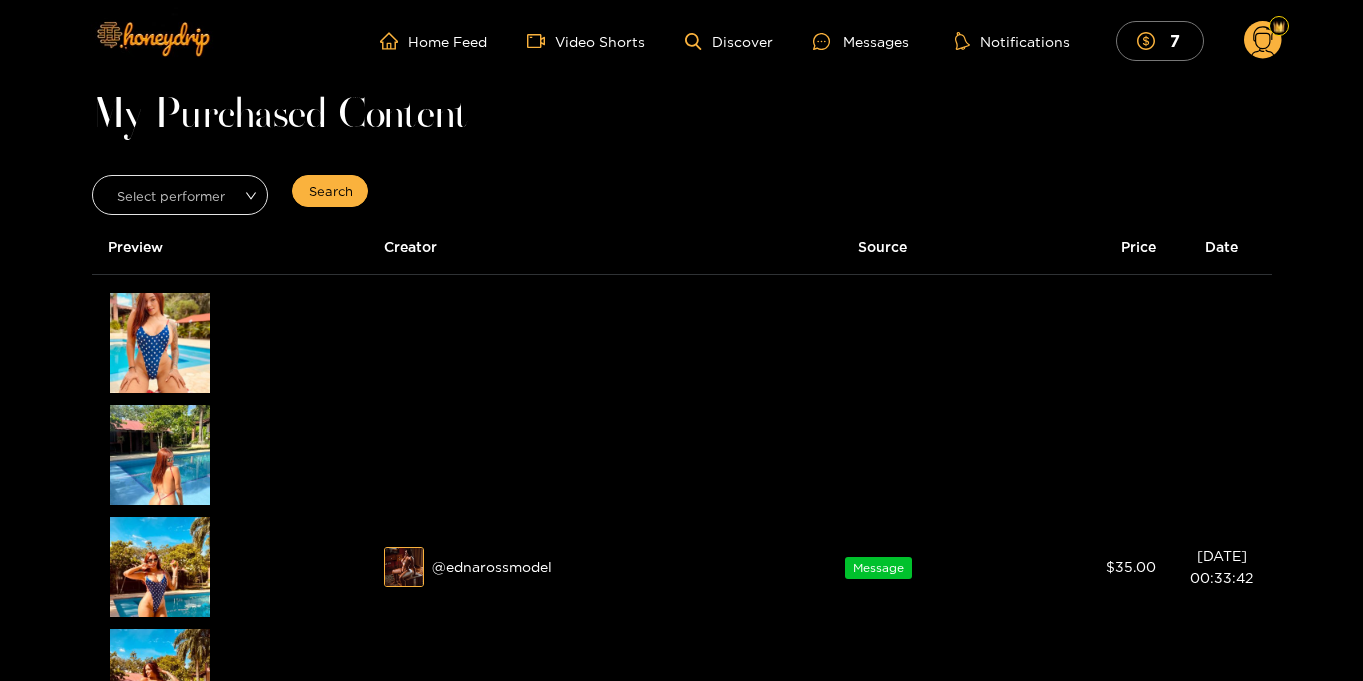 scroll, scrollTop: 0, scrollLeft: 0, axis: both 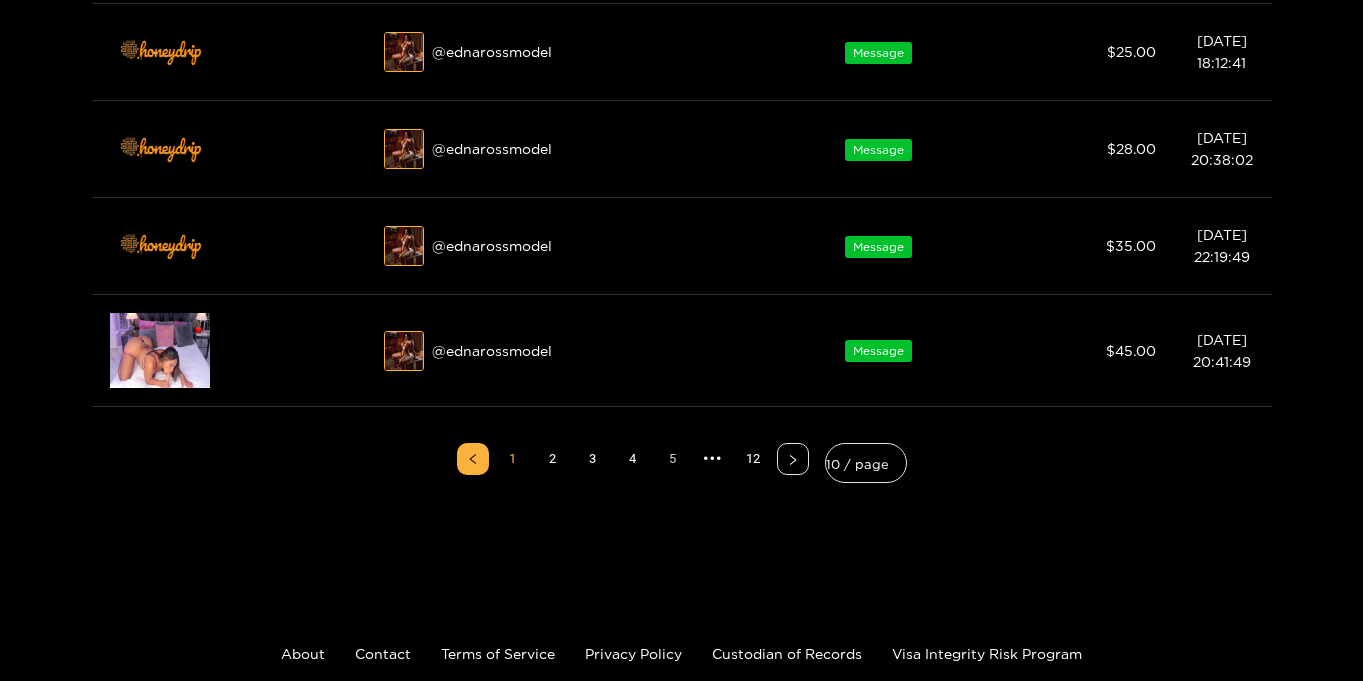 click on "5" at bounding box center [673, 459] 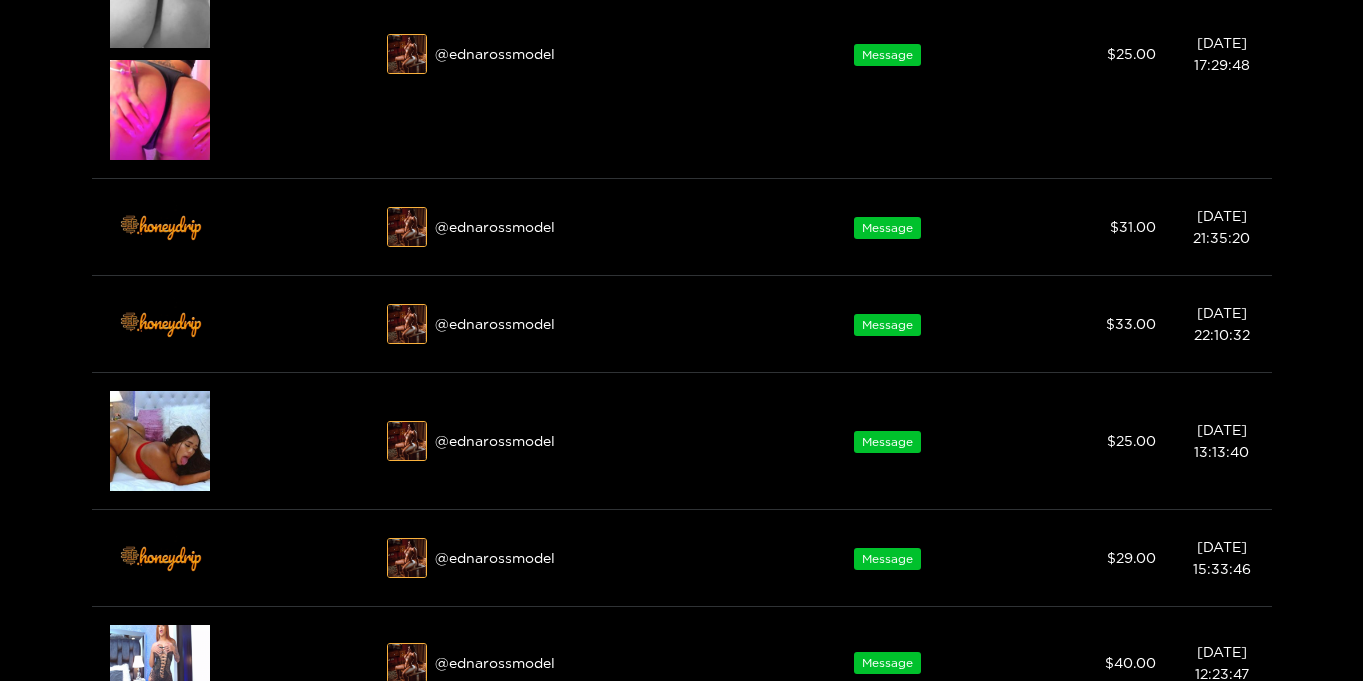 scroll, scrollTop: 1356, scrollLeft: 0, axis: vertical 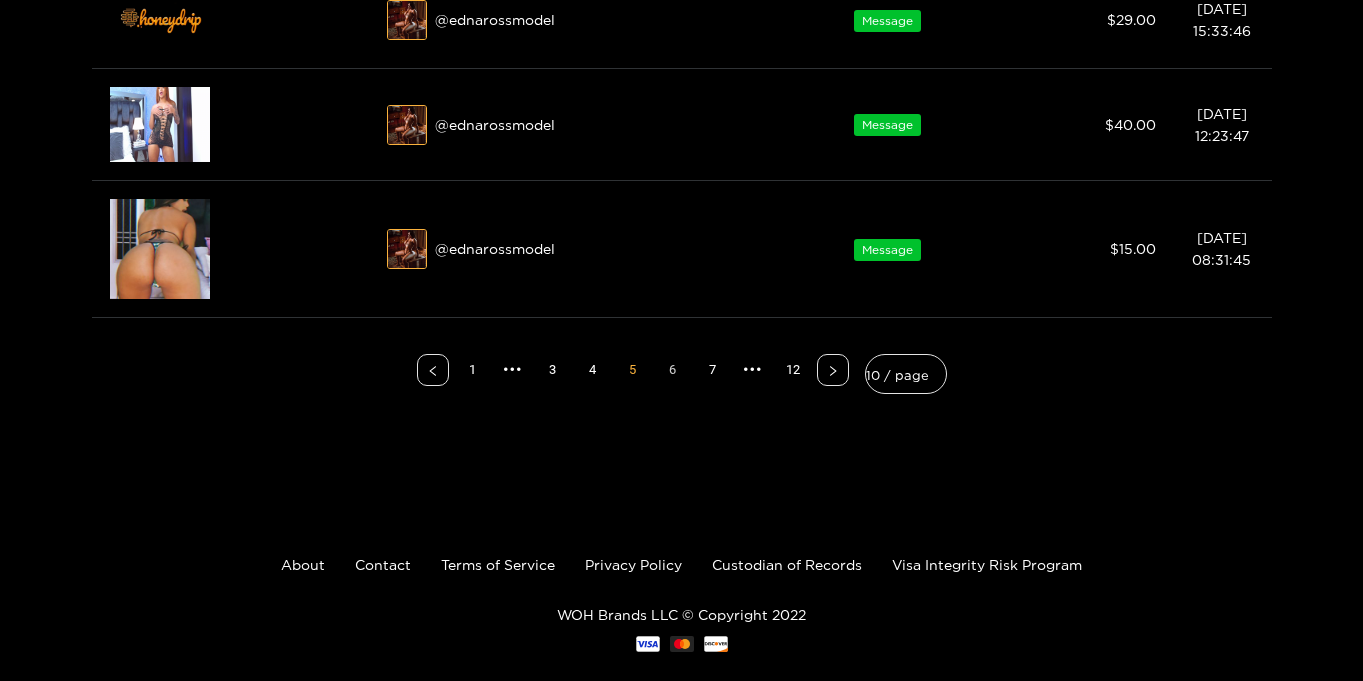 click on "6" at bounding box center (673, 370) 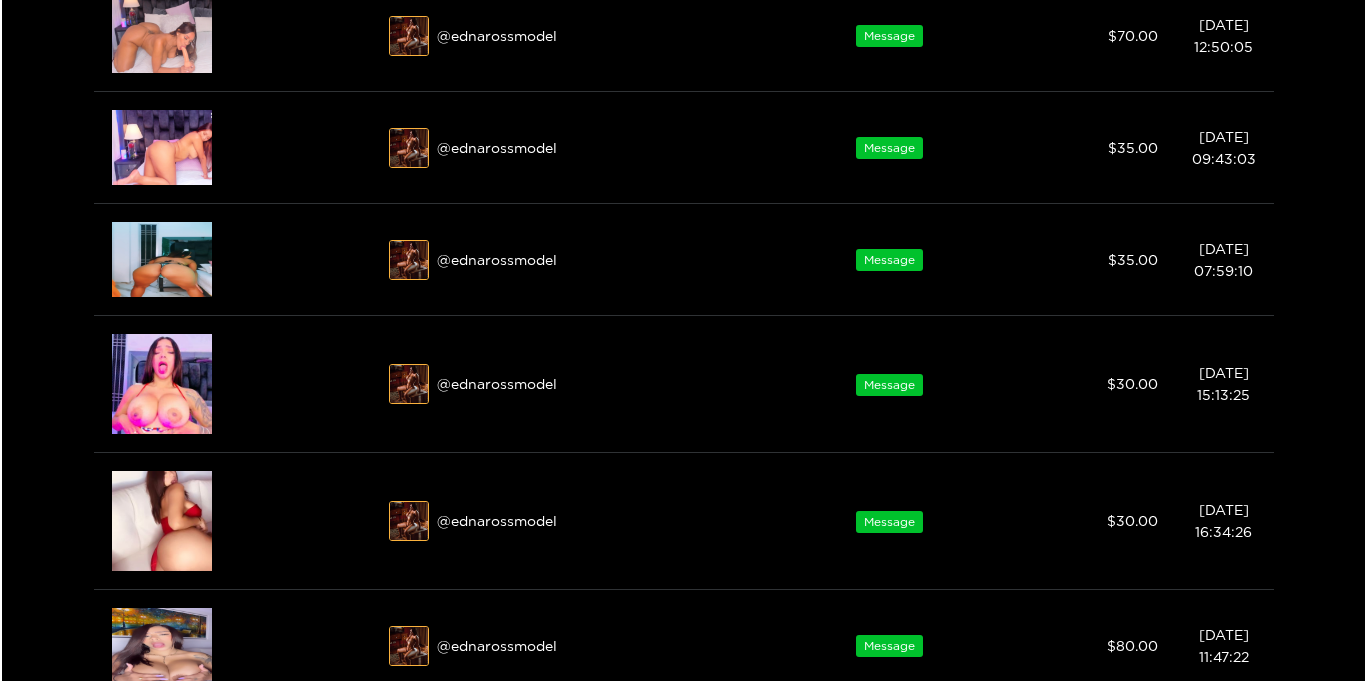 scroll, scrollTop: 1305, scrollLeft: 0, axis: vertical 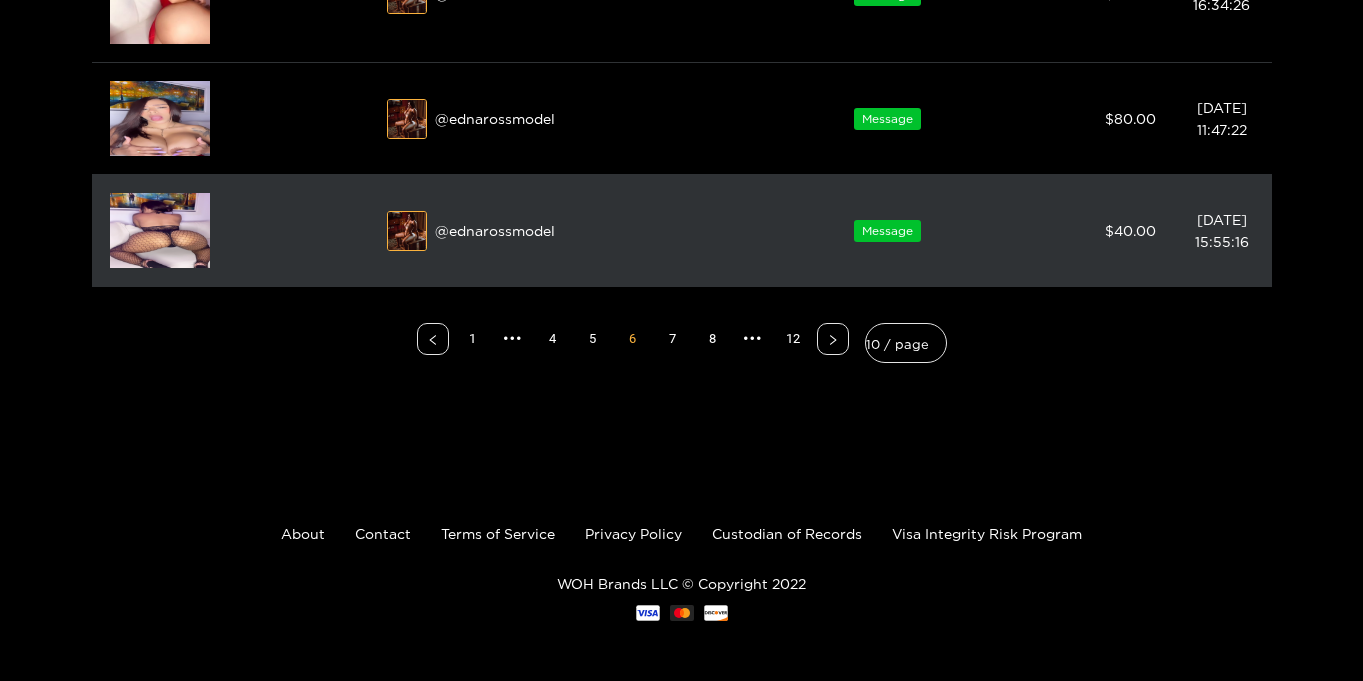 click at bounding box center [160, 230] 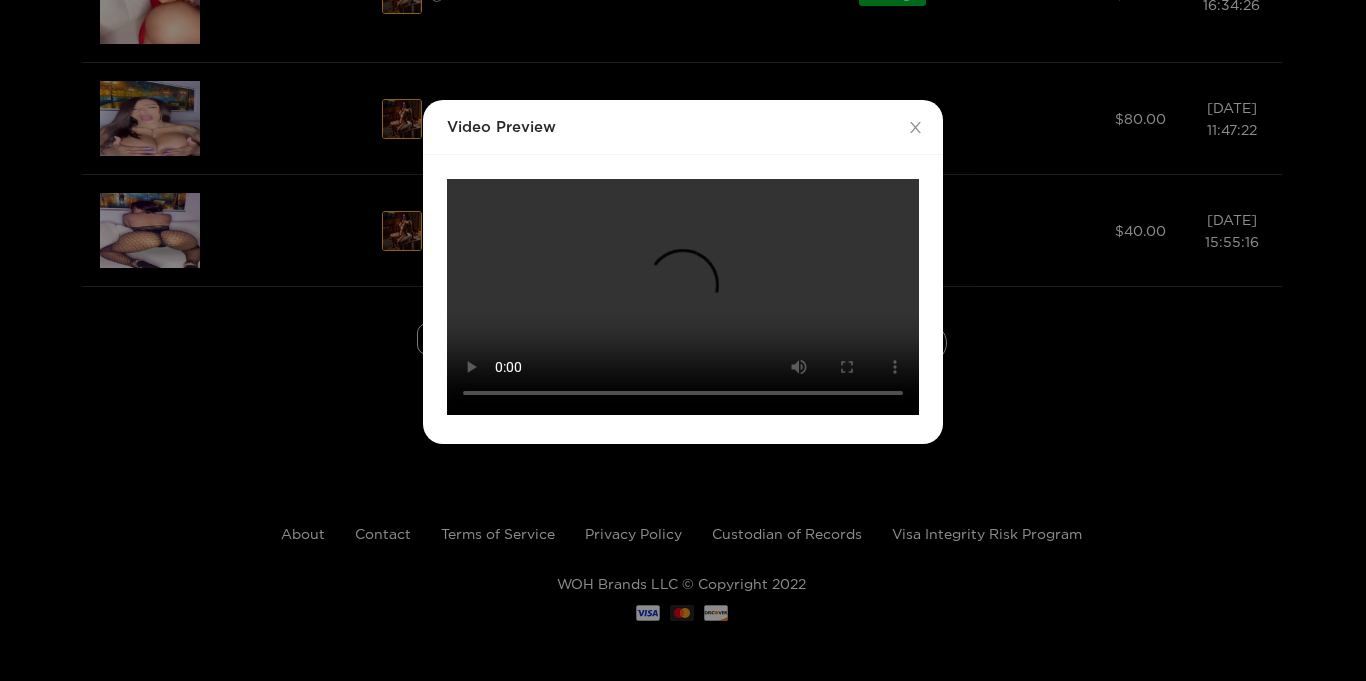 scroll, scrollTop: 387, scrollLeft: 0, axis: vertical 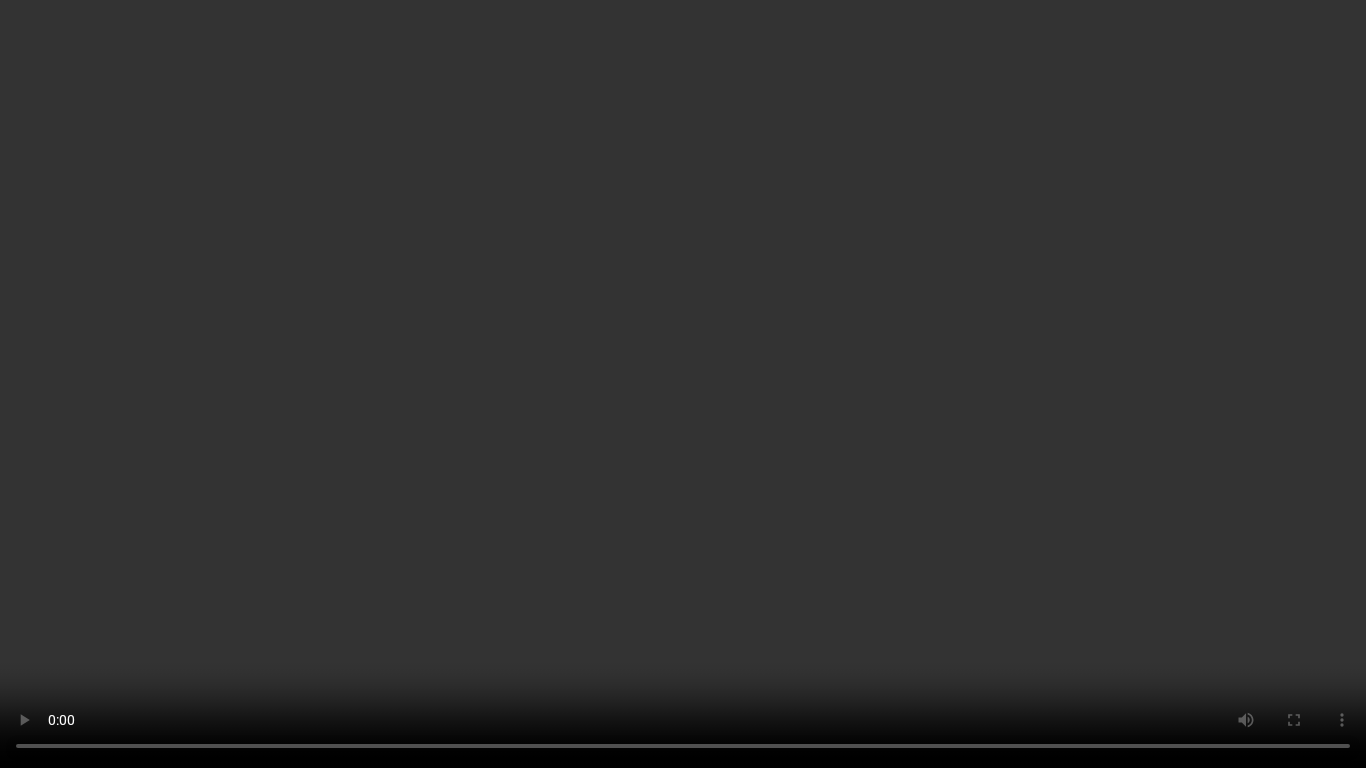 click on "Your browser does not support the video tag." at bounding box center (683, 384) 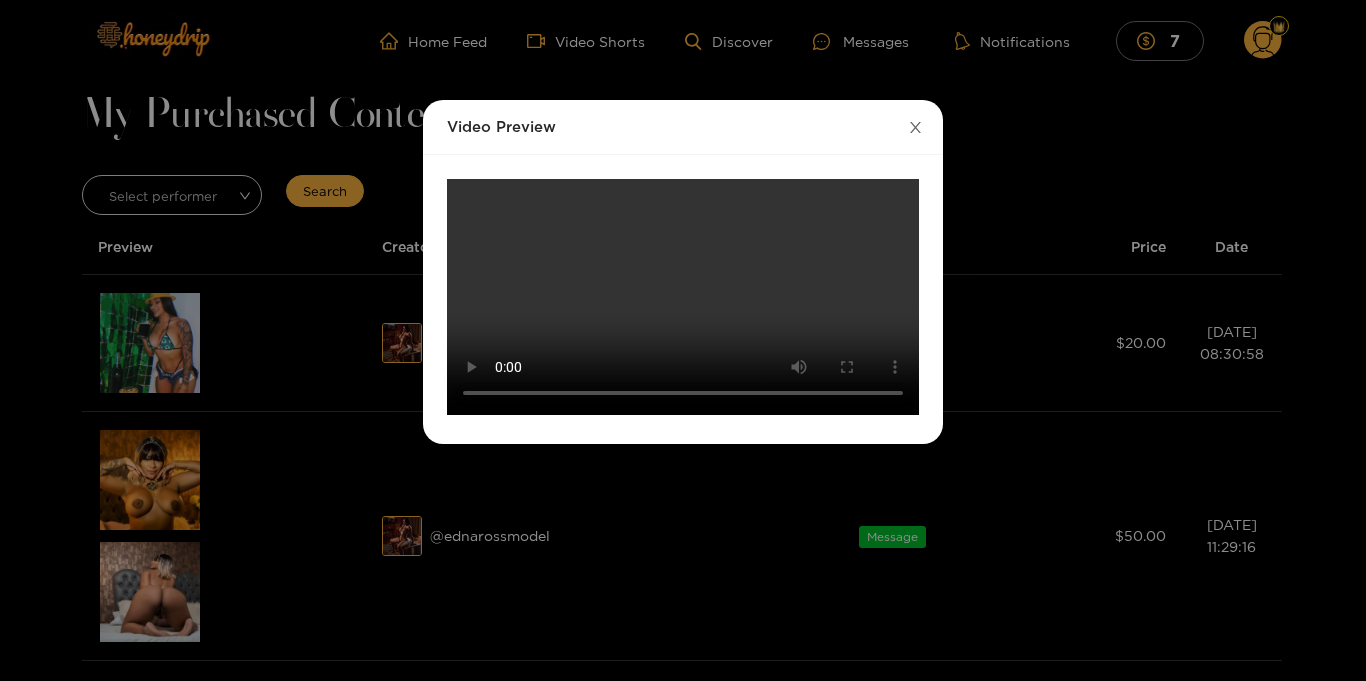 click 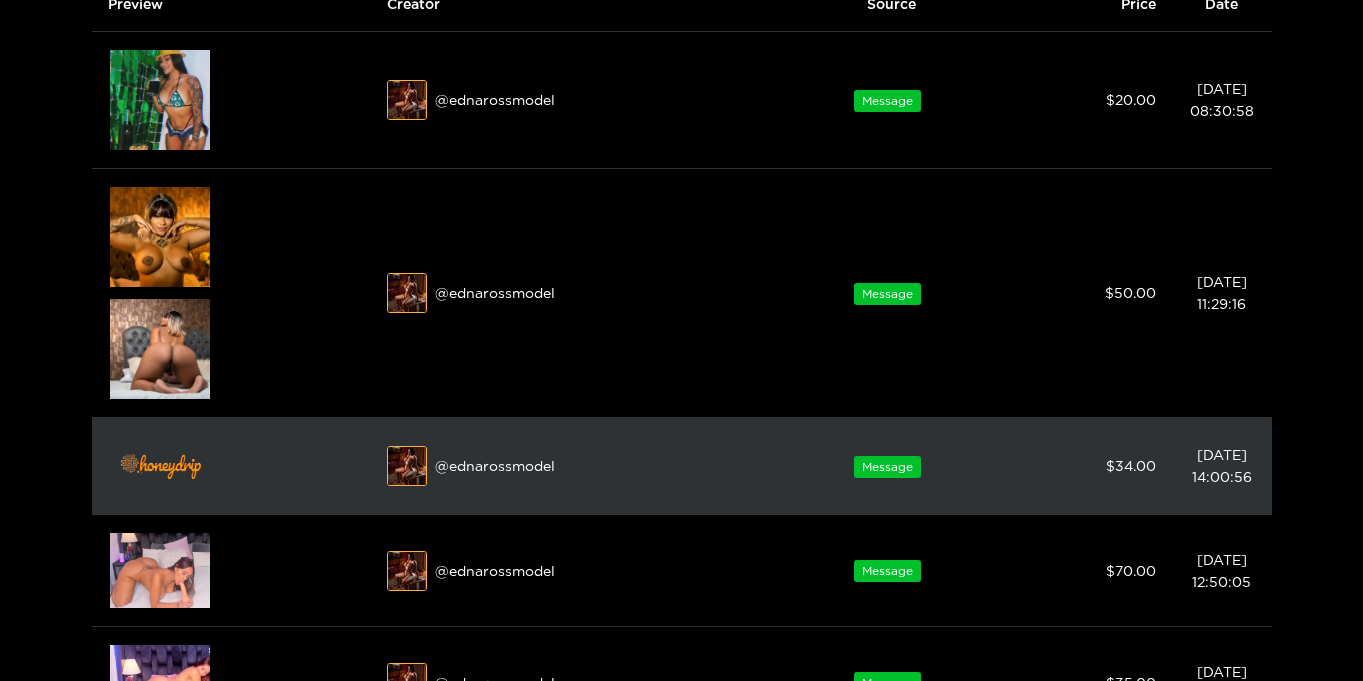 scroll, scrollTop: 251, scrollLeft: 0, axis: vertical 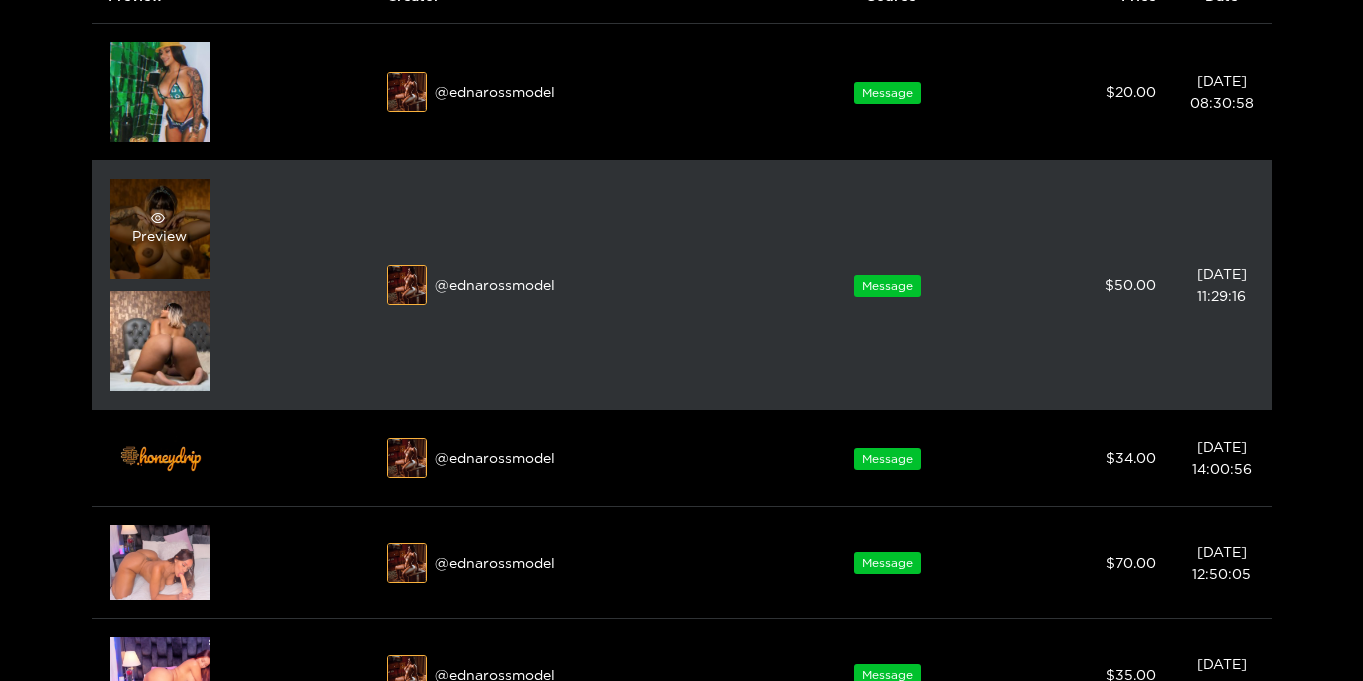 click on "Preview" at bounding box center (159, 229) 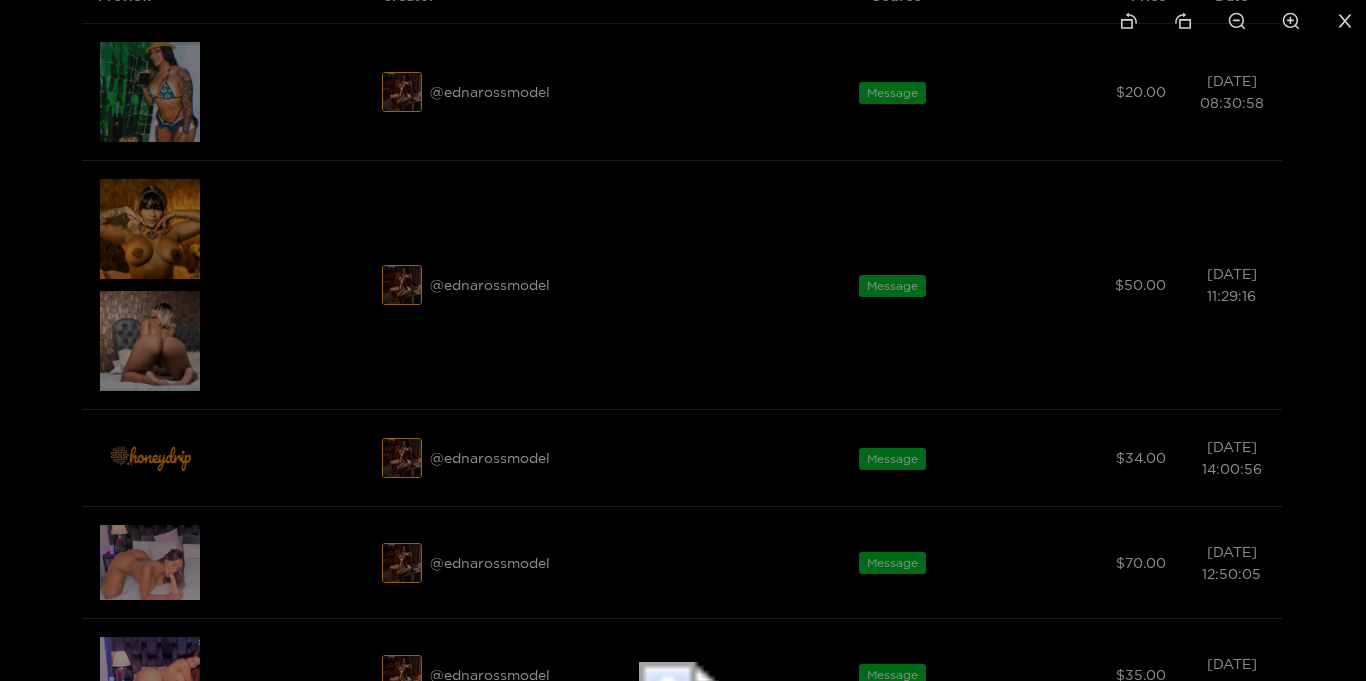 drag, startPoint x: 780, startPoint y: 345, endPoint x: 781, endPoint y: 606, distance: 261.00192 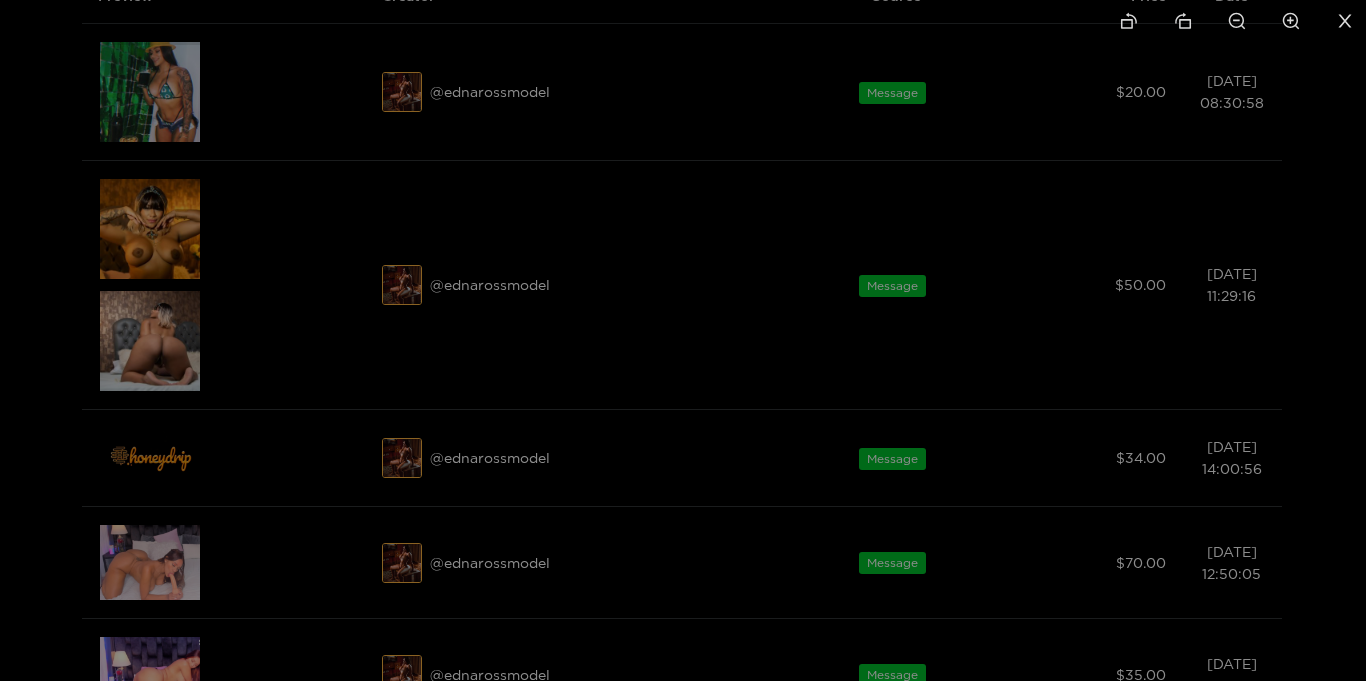 drag, startPoint x: 796, startPoint y: 275, endPoint x: 794, endPoint y: 383, distance: 108.01852 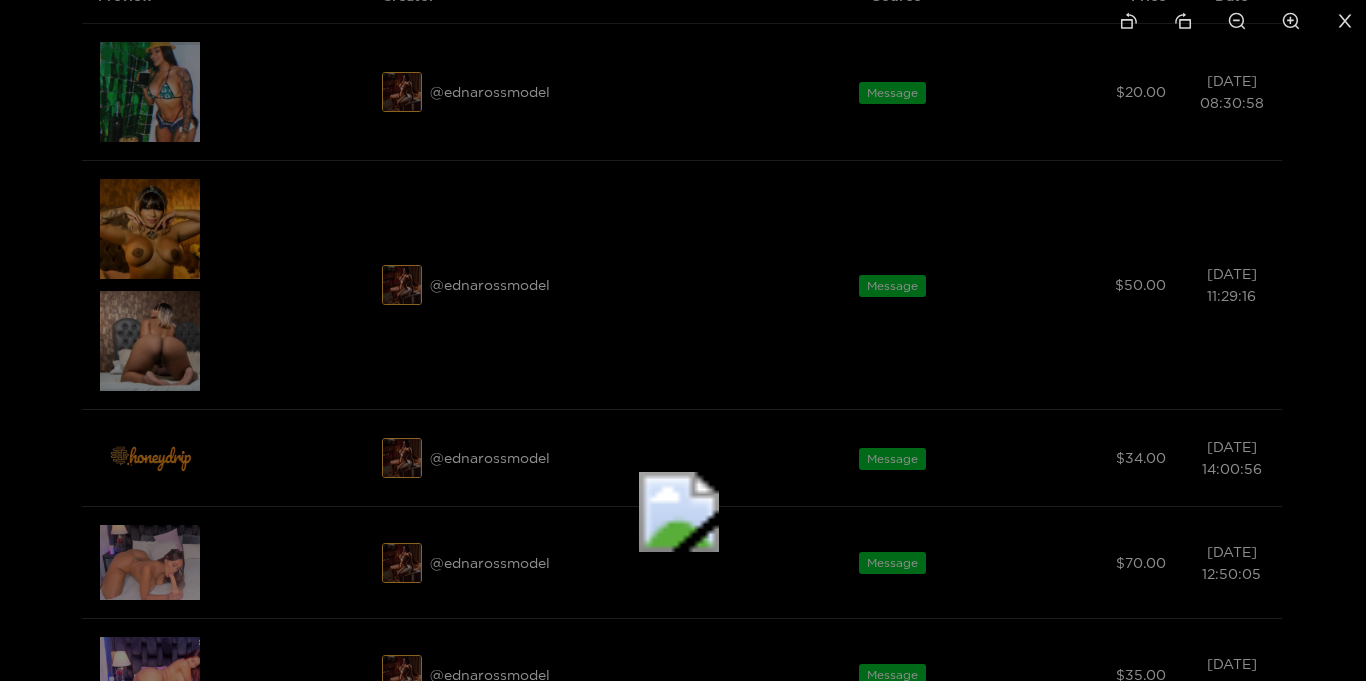 drag, startPoint x: 769, startPoint y: 576, endPoint x: 786, endPoint y: 143, distance: 433.3336 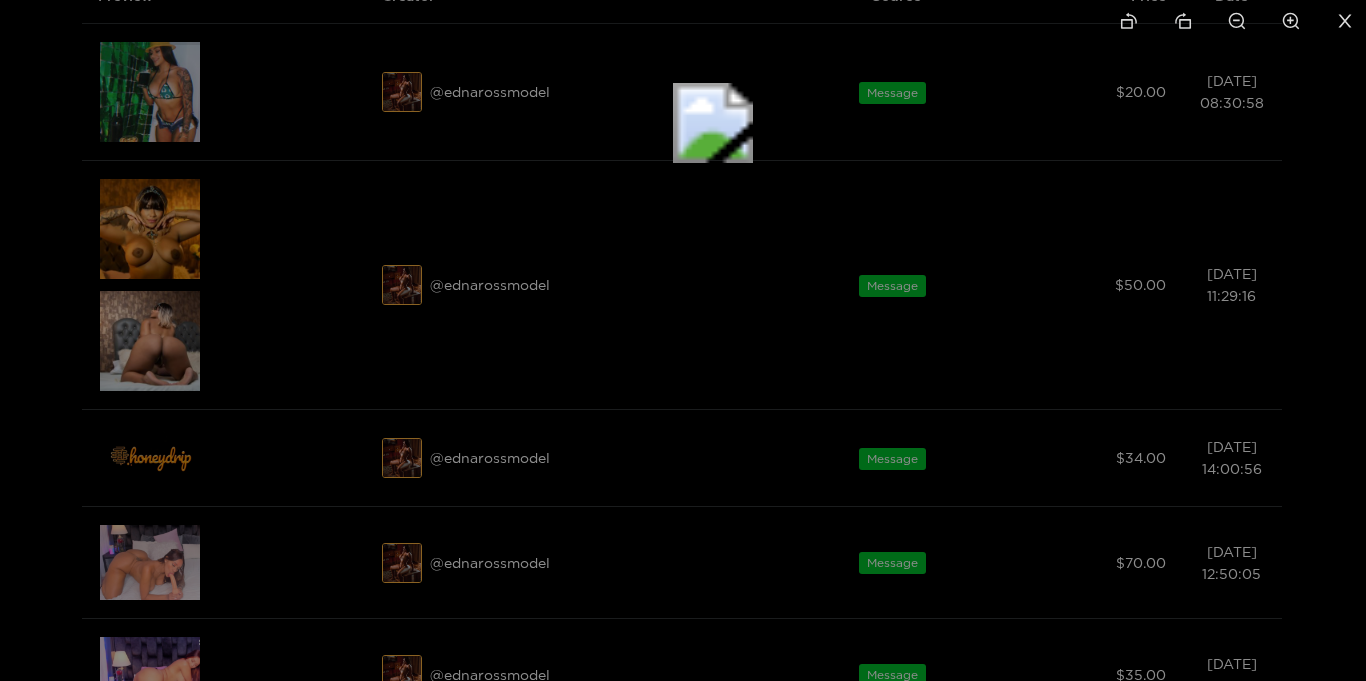 drag, startPoint x: 739, startPoint y: 514, endPoint x: 771, endPoint y: 110, distance: 405.26535 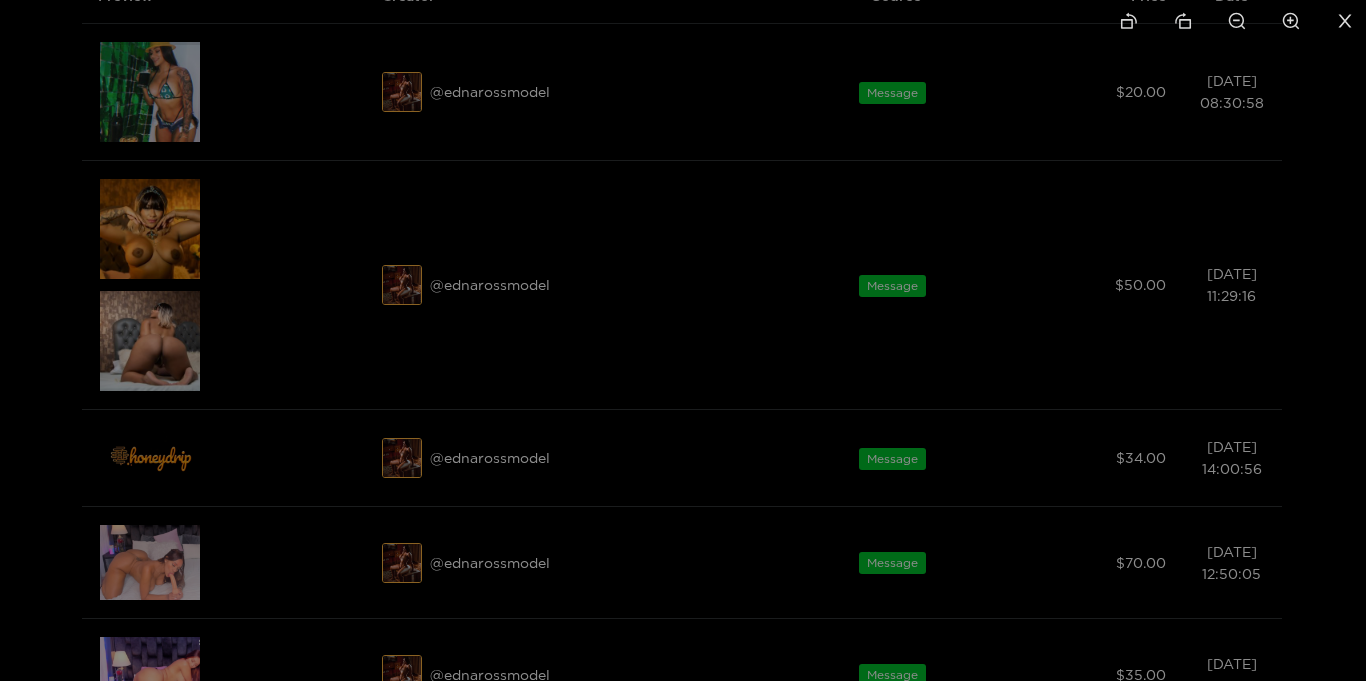 drag, startPoint x: 679, startPoint y: 528, endPoint x: 734, endPoint y: 183, distance: 349.35654 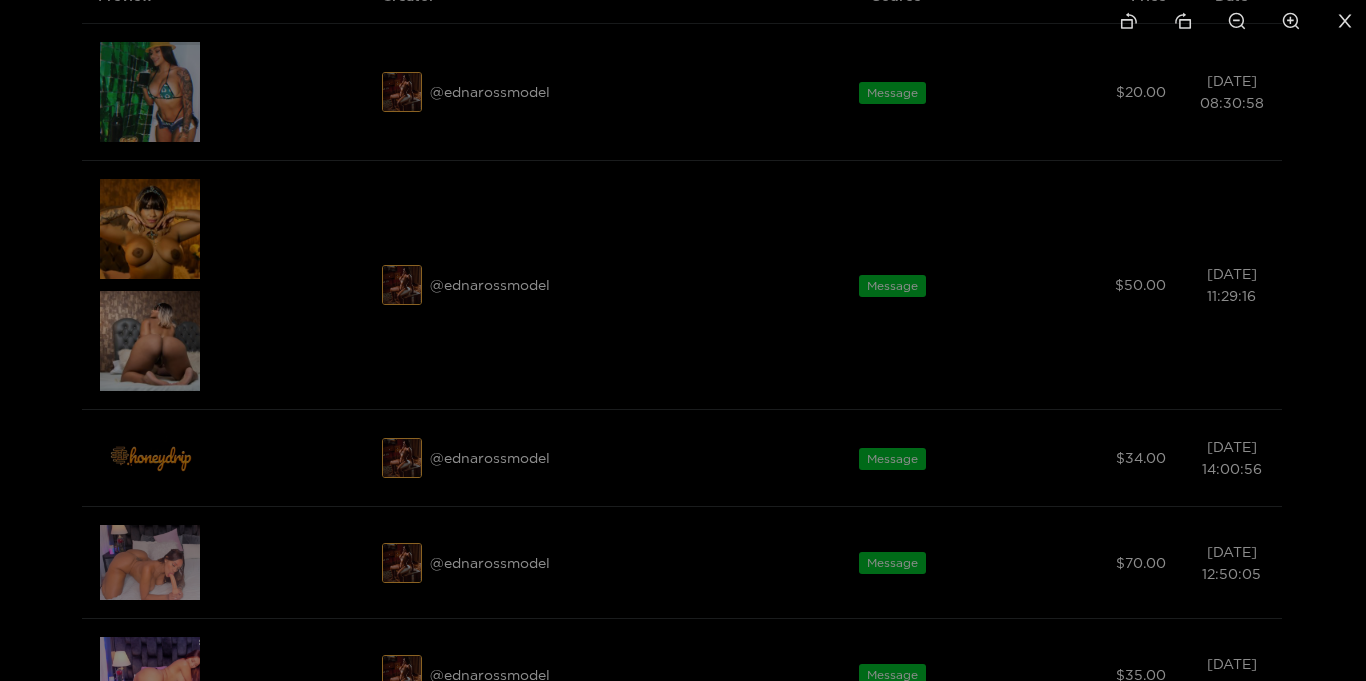 drag, startPoint x: 576, startPoint y: 461, endPoint x: 741, endPoint y: 225, distance: 287.96005 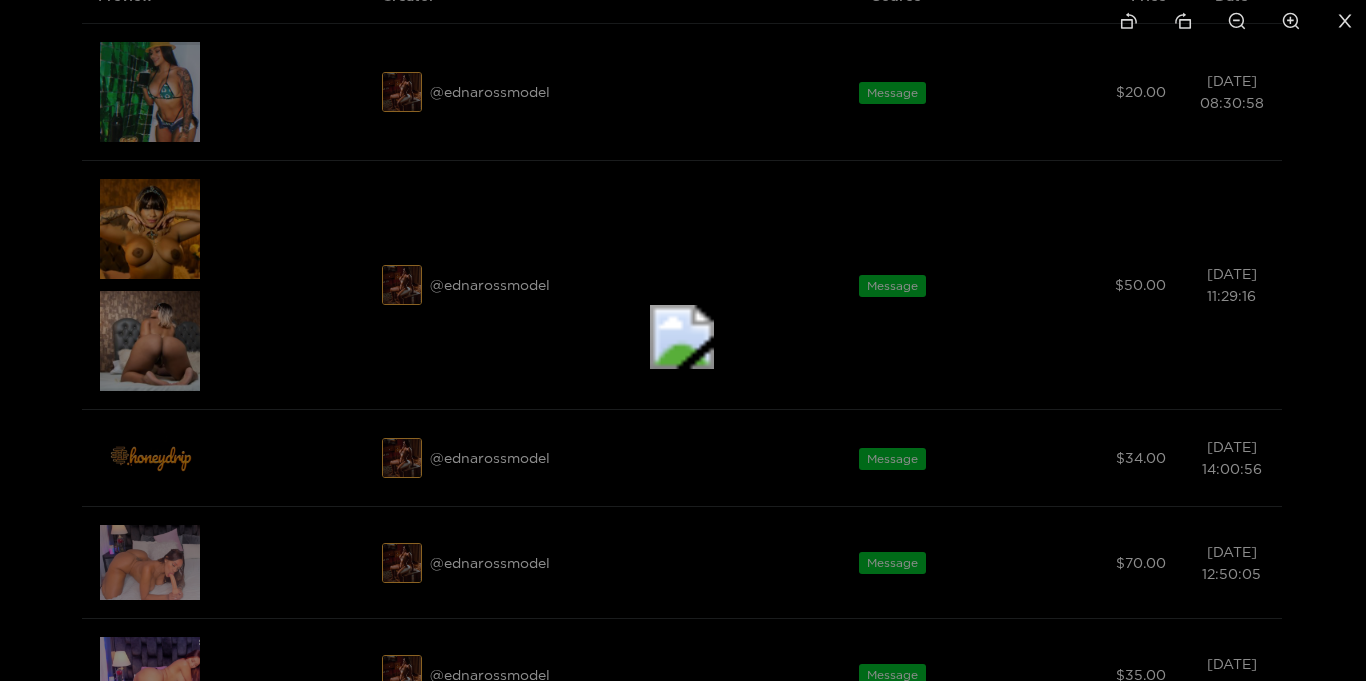 drag, startPoint x: 883, startPoint y: 468, endPoint x: 699, endPoint y: 99, distance: 412.33118 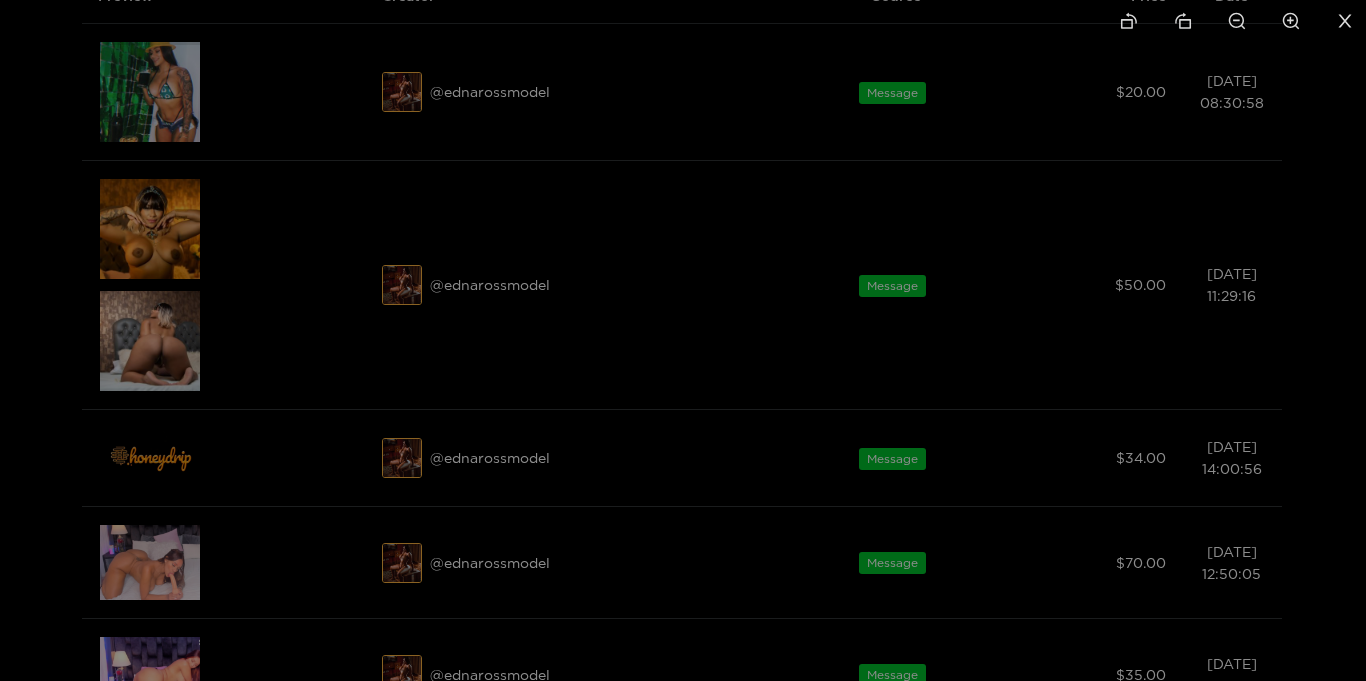 drag, startPoint x: 942, startPoint y: 436, endPoint x: 740, endPoint y: 13, distance: 468.75687 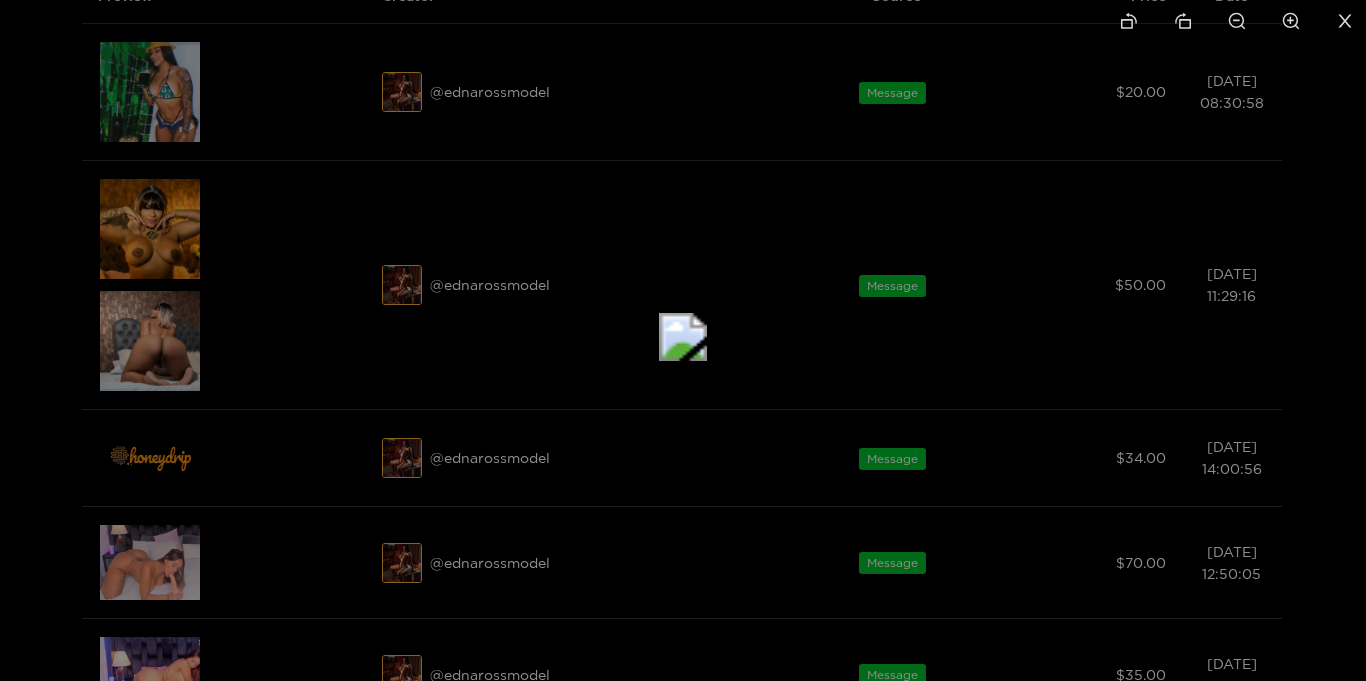 click 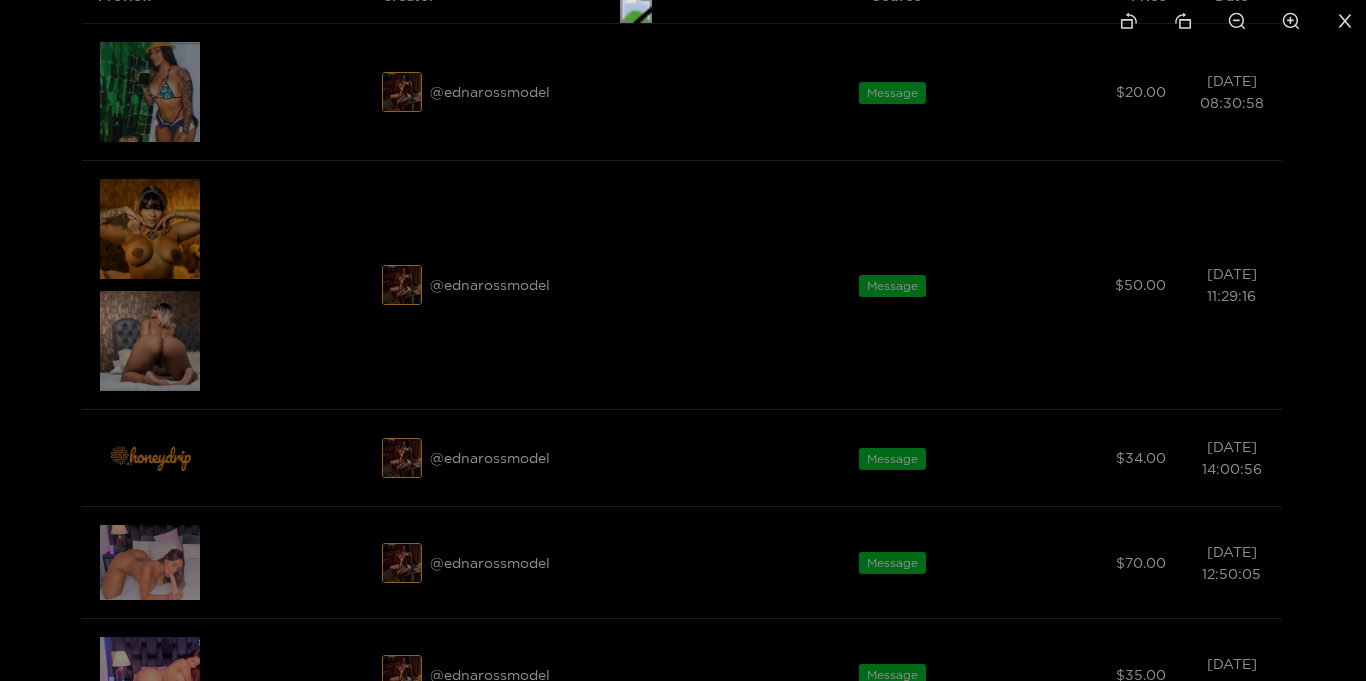 drag, startPoint x: 950, startPoint y: 482, endPoint x: 903, endPoint y: 152, distance: 333.33017 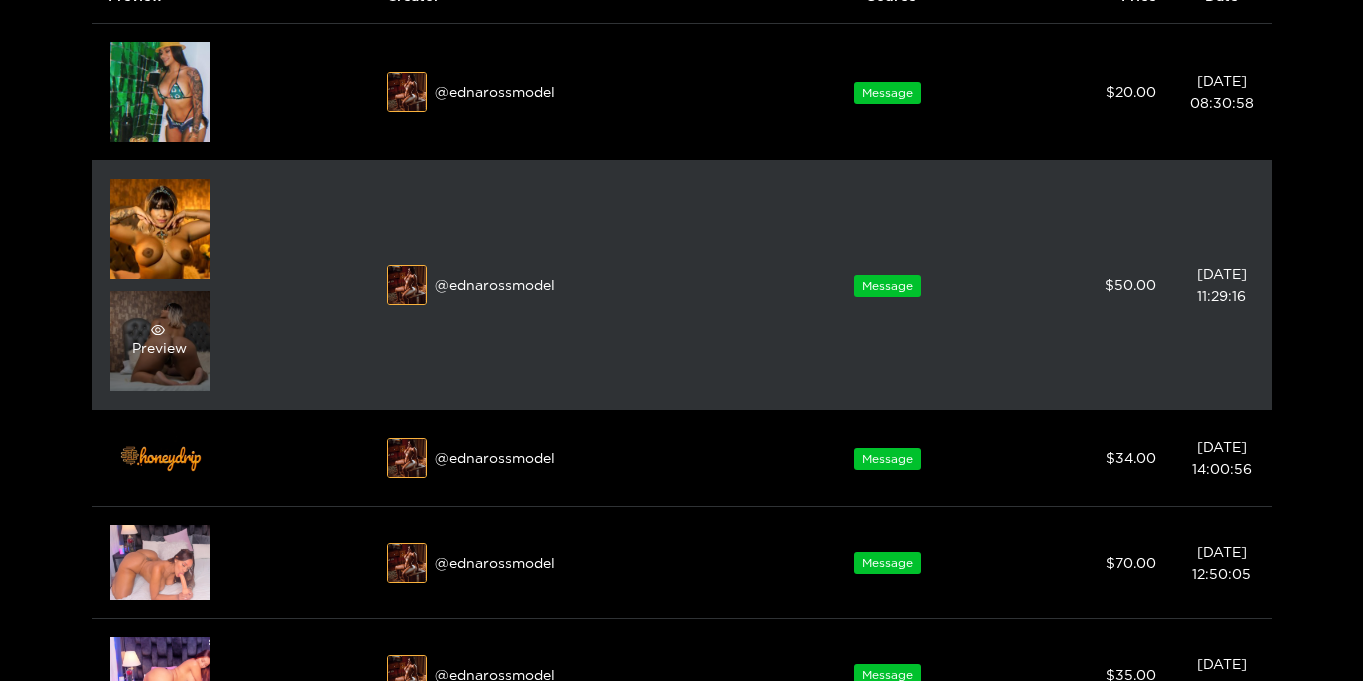 click on "Preview" at bounding box center (159, 341) 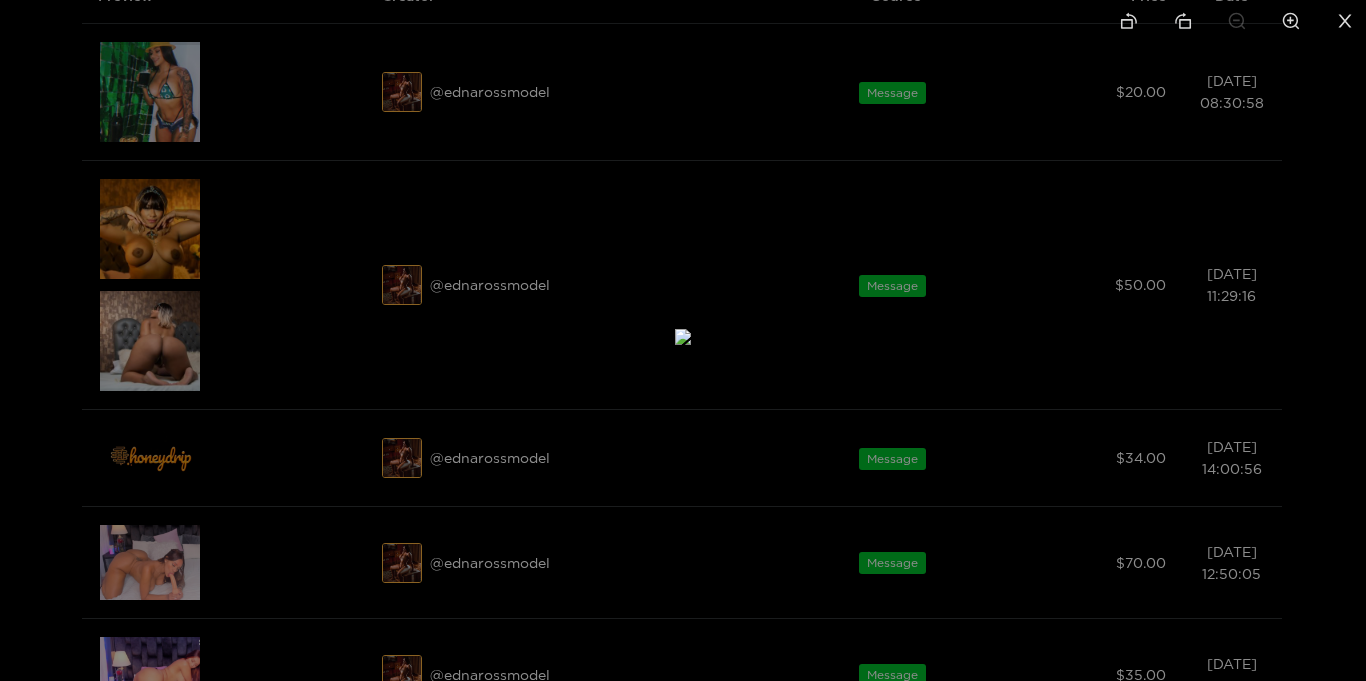 click 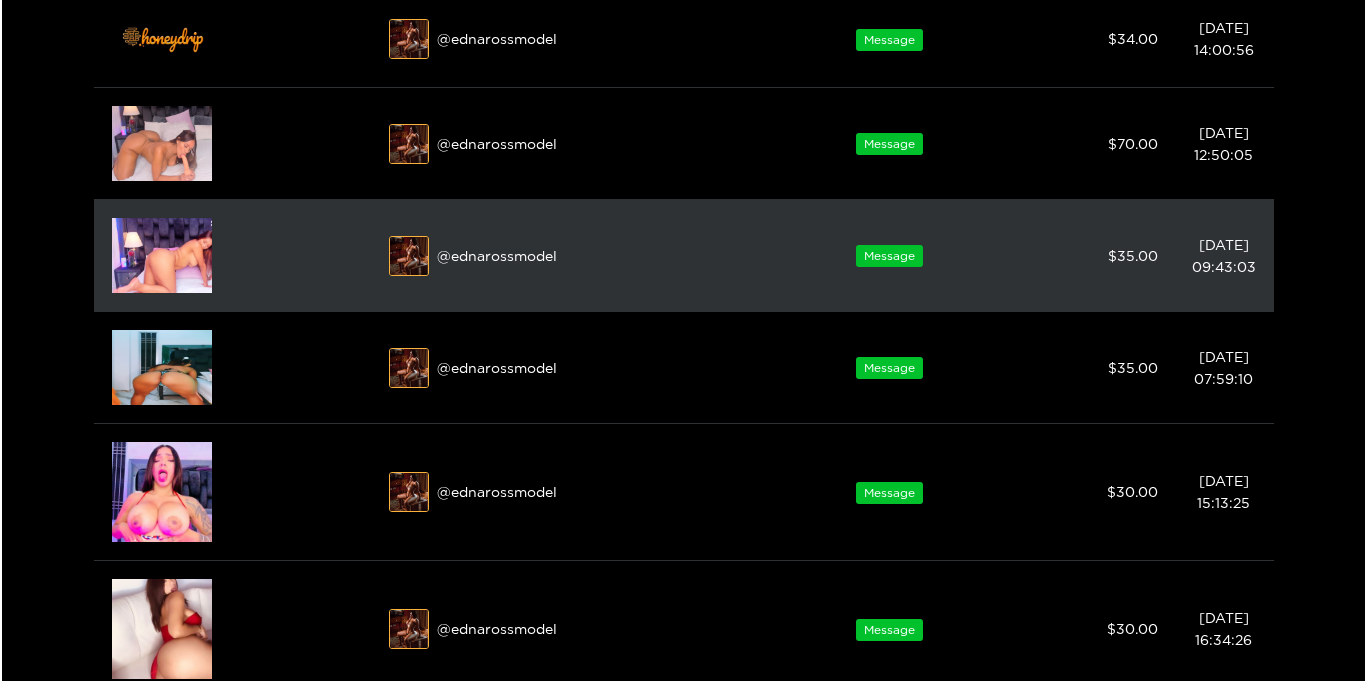 scroll, scrollTop: 627, scrollLeft: 0, axis: vertical 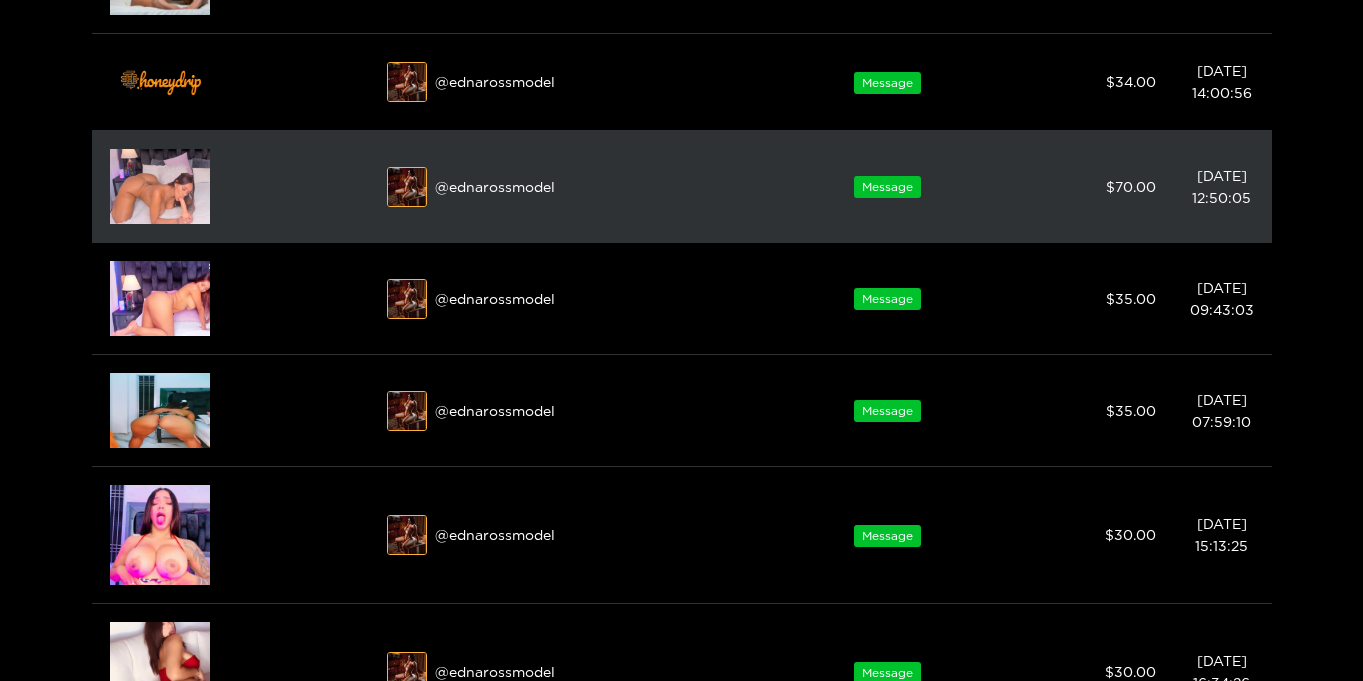 click at bounding box center [160, 186] 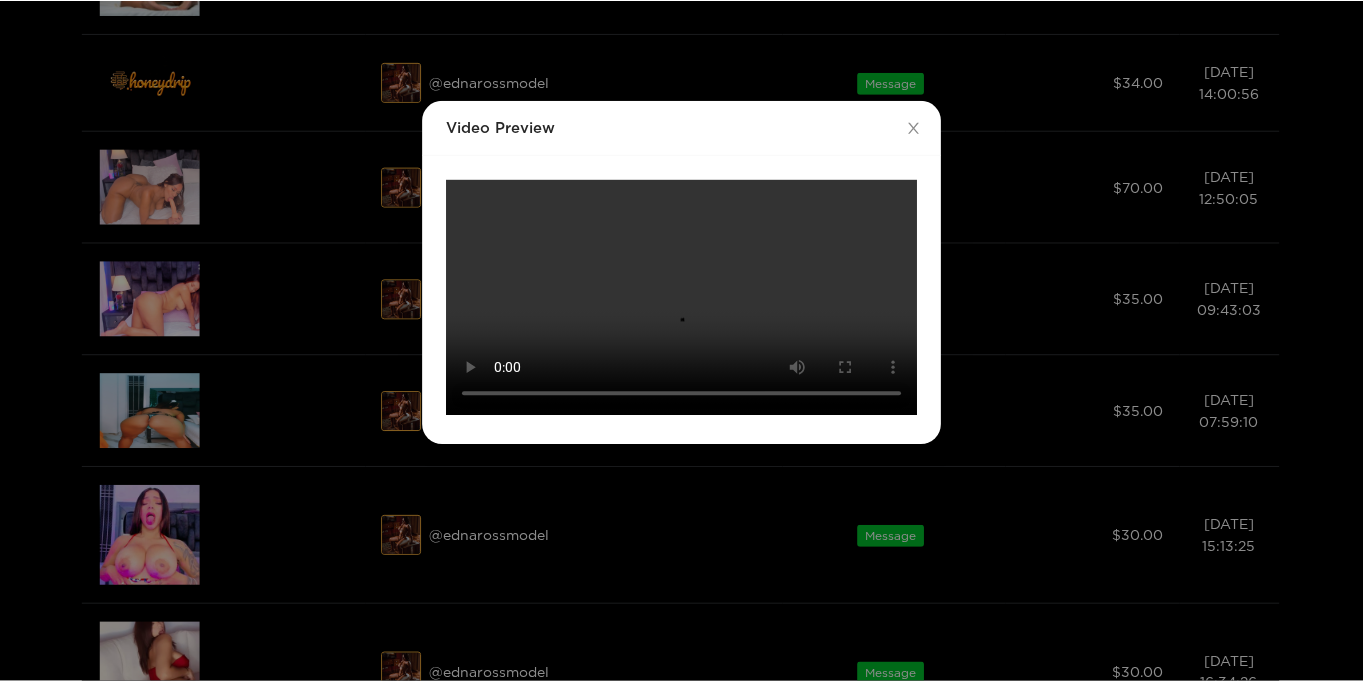 scroll, scrollTop: 0, scrollLeft: 0, axis: both 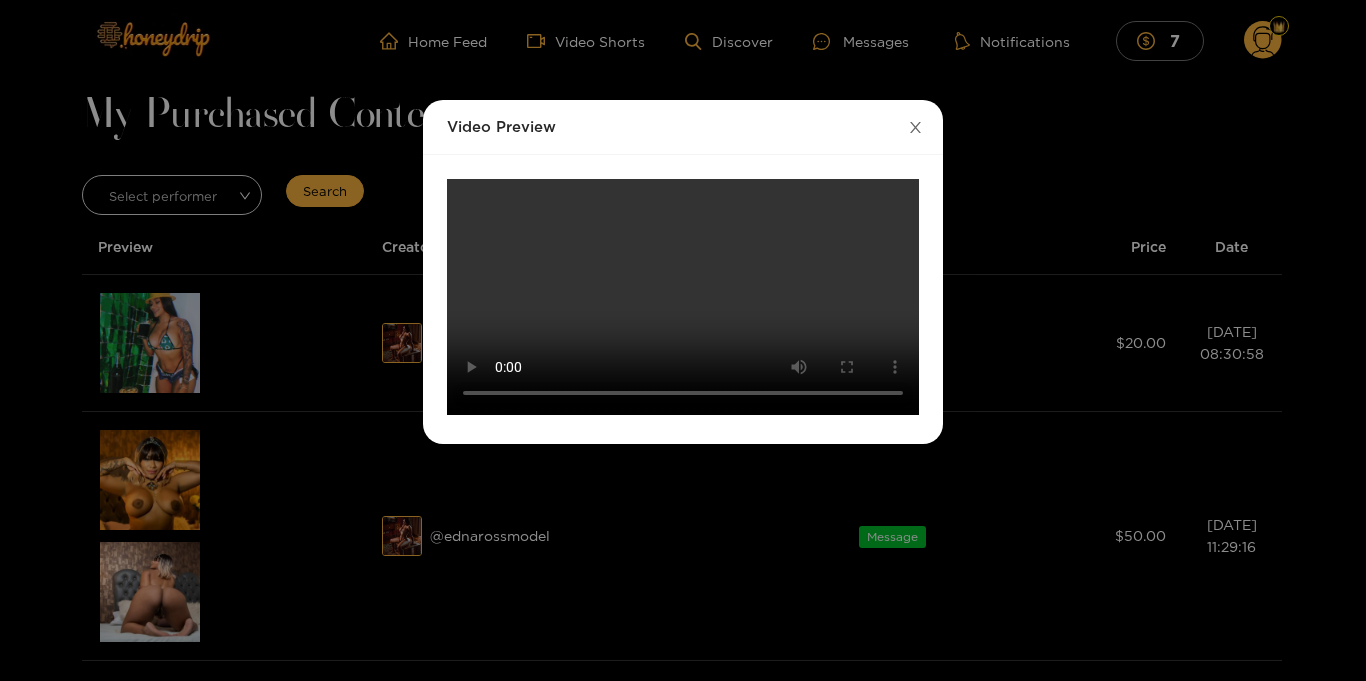 click at bounding box center [915, 128] 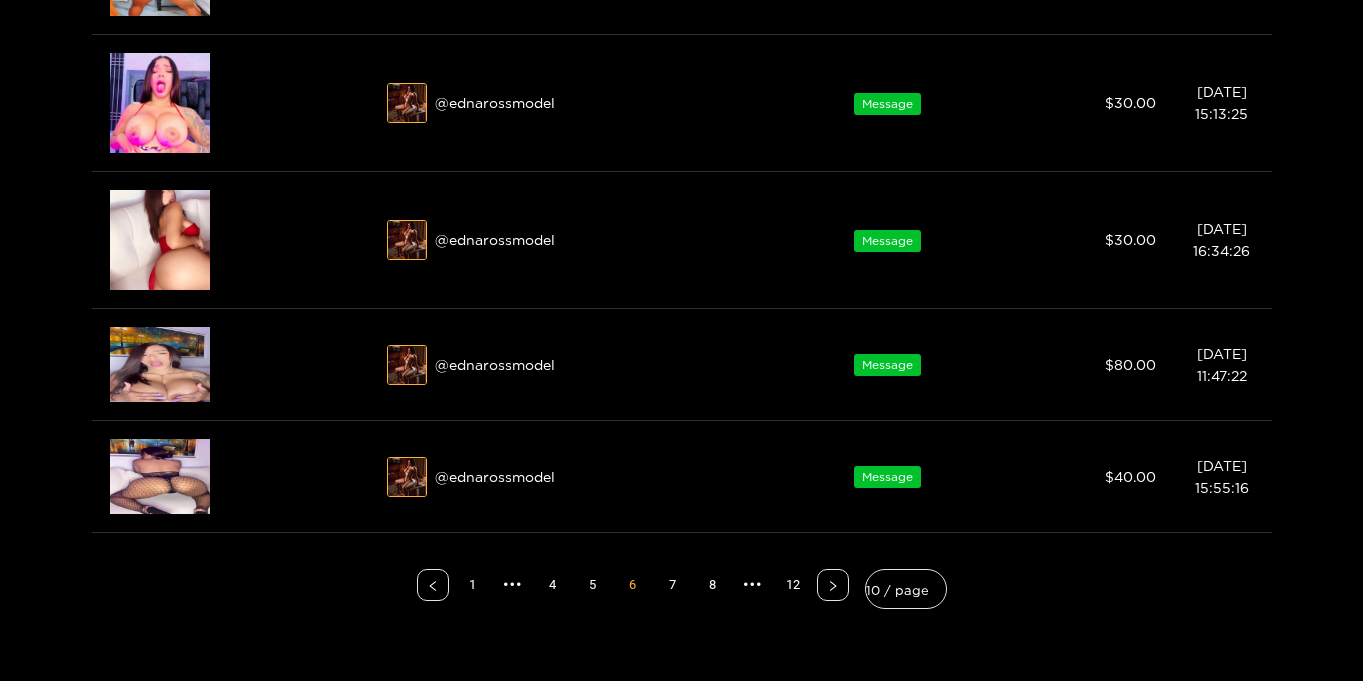 scroll, scrollTop: 1073, scrollLeft: 0, axis: vertical 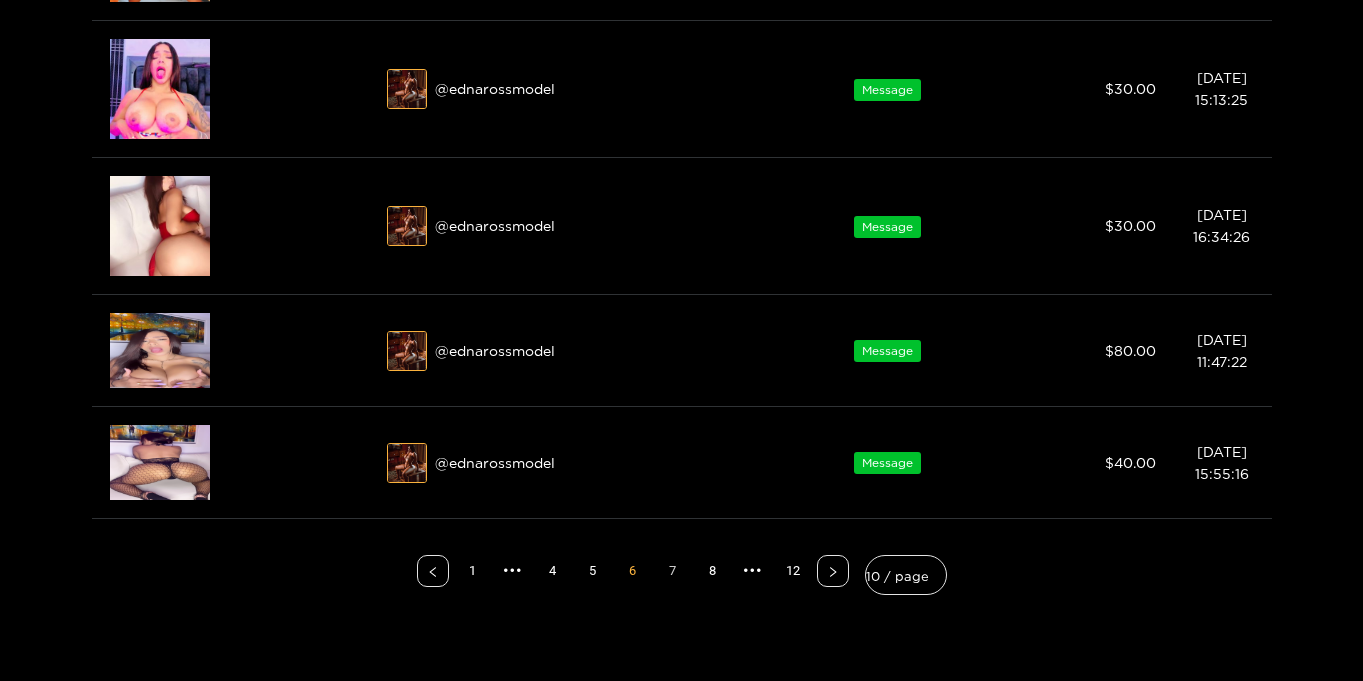 click on "7" at bounding box center [673, 571] 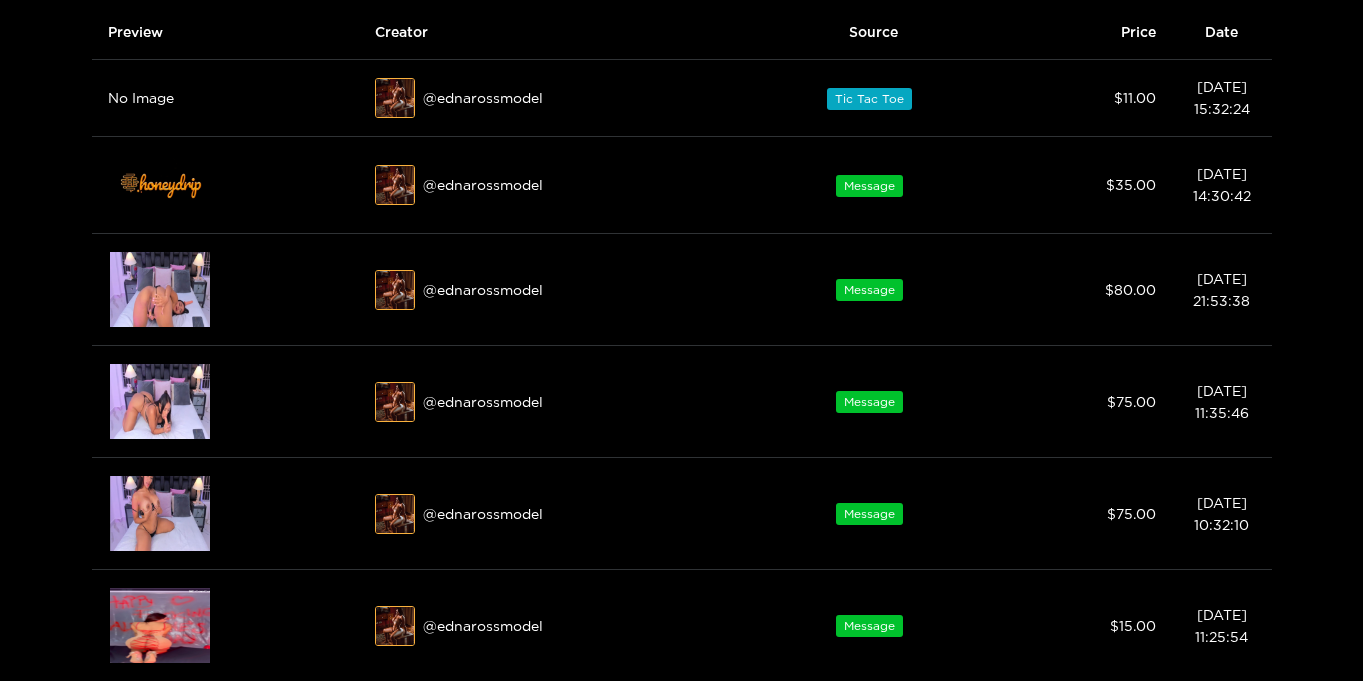 scroll, scrollTop: 155, scrollLeft: 0, axis: vertical 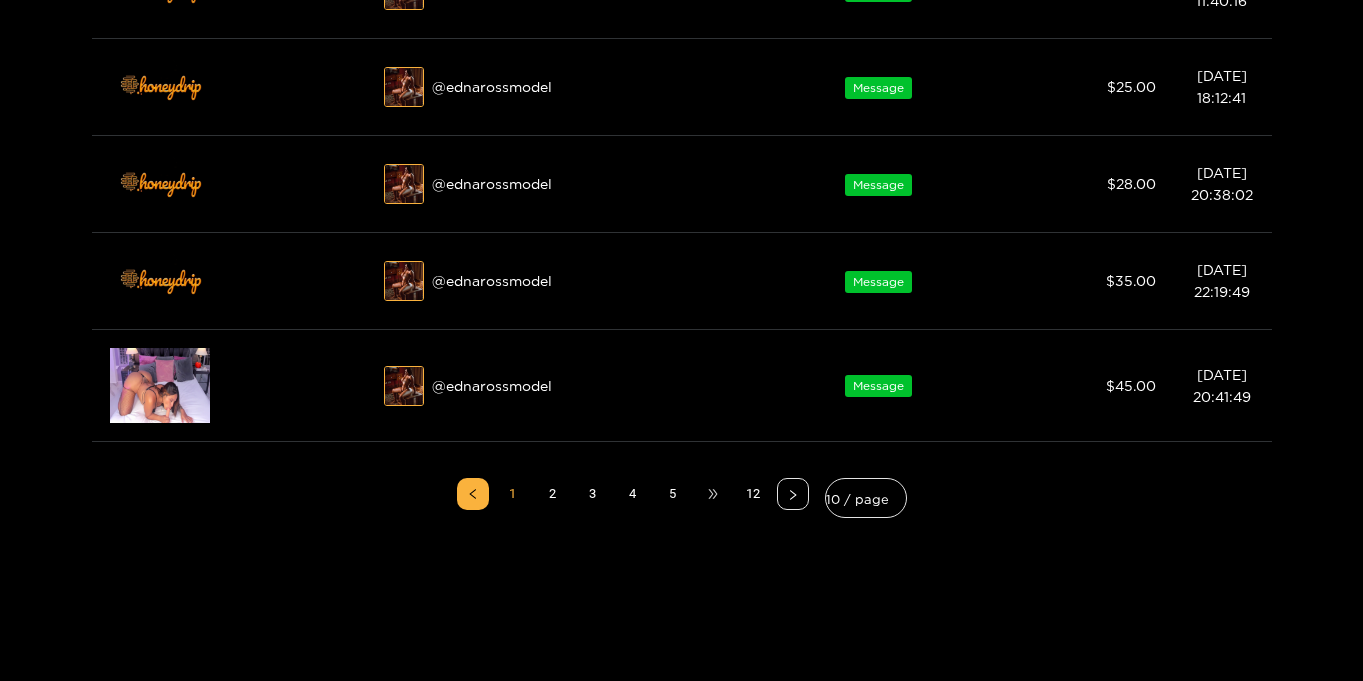 click on "•••" at bounding box center (713, 494) 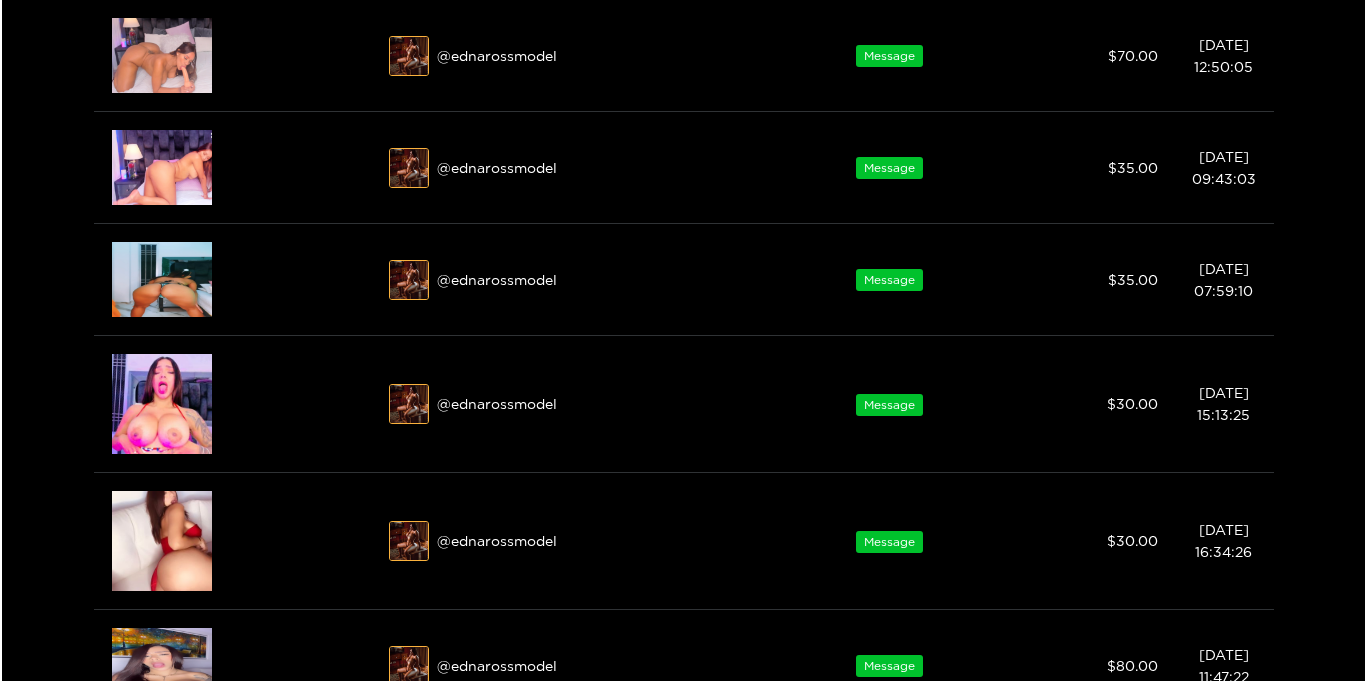 scroll, scrollTop: 1305, scrollLeft: 0, axis: vertical 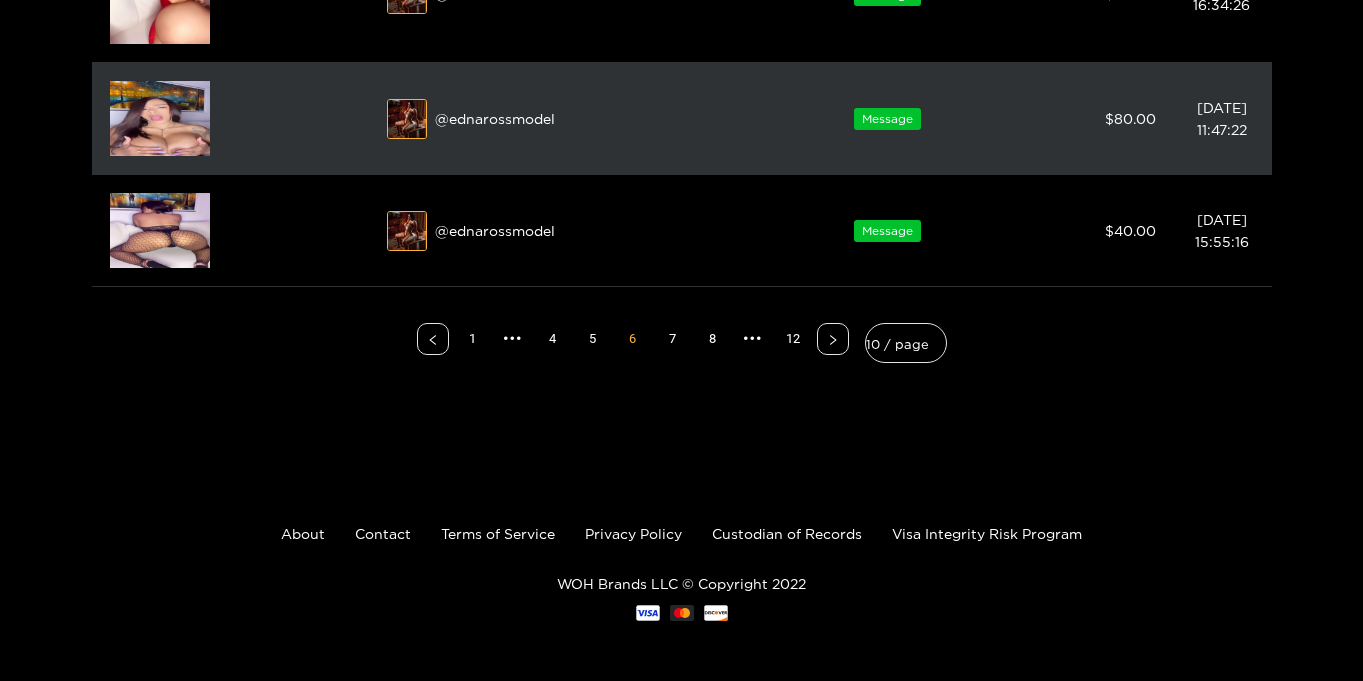 click at bounding box center (160, 118) 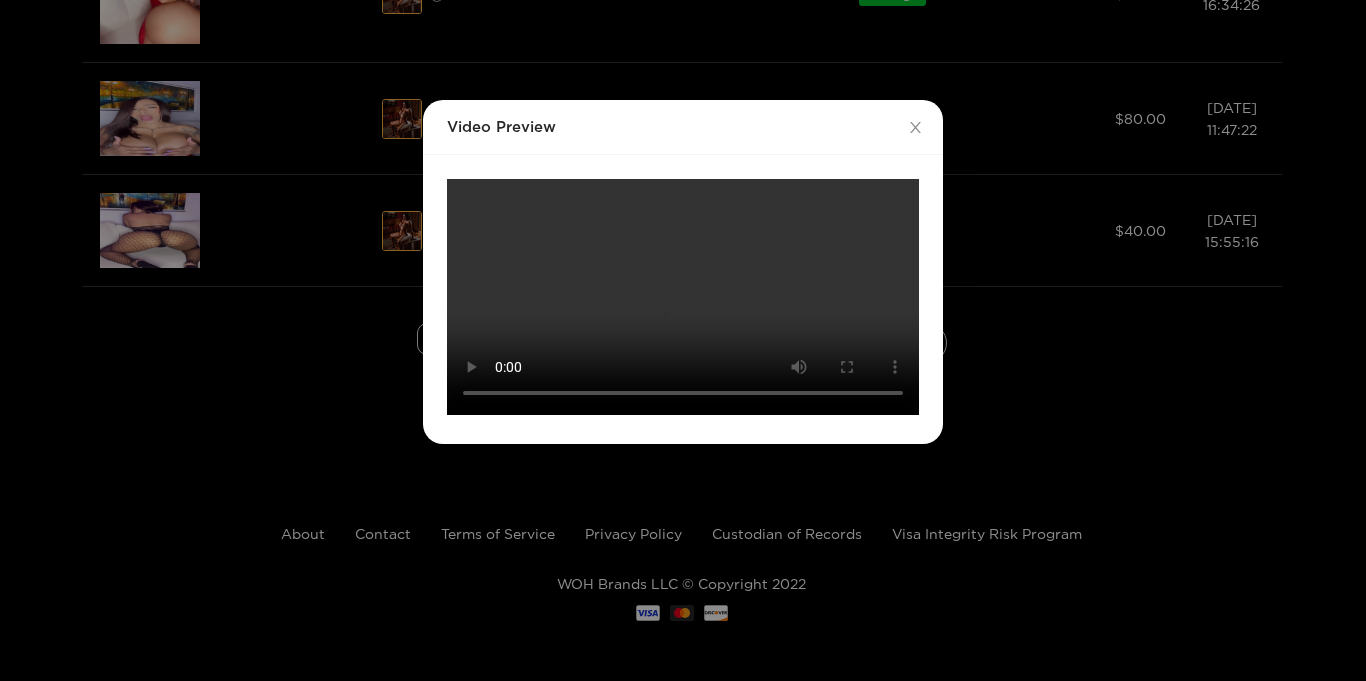 scroll, scrollTop: 391, scrollLeft: 0, axis: vertical 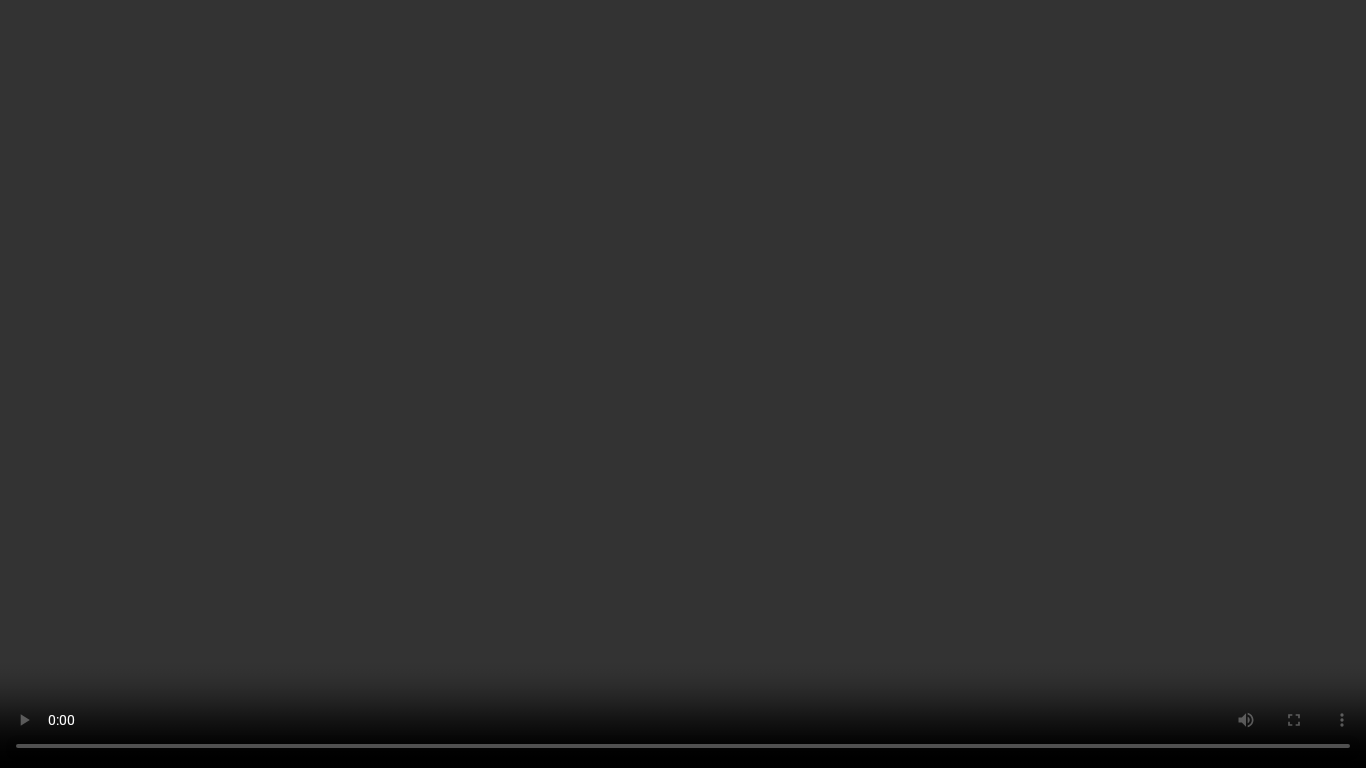 click on "Your browser does not support the video tag." at bounding box center [683, 384] 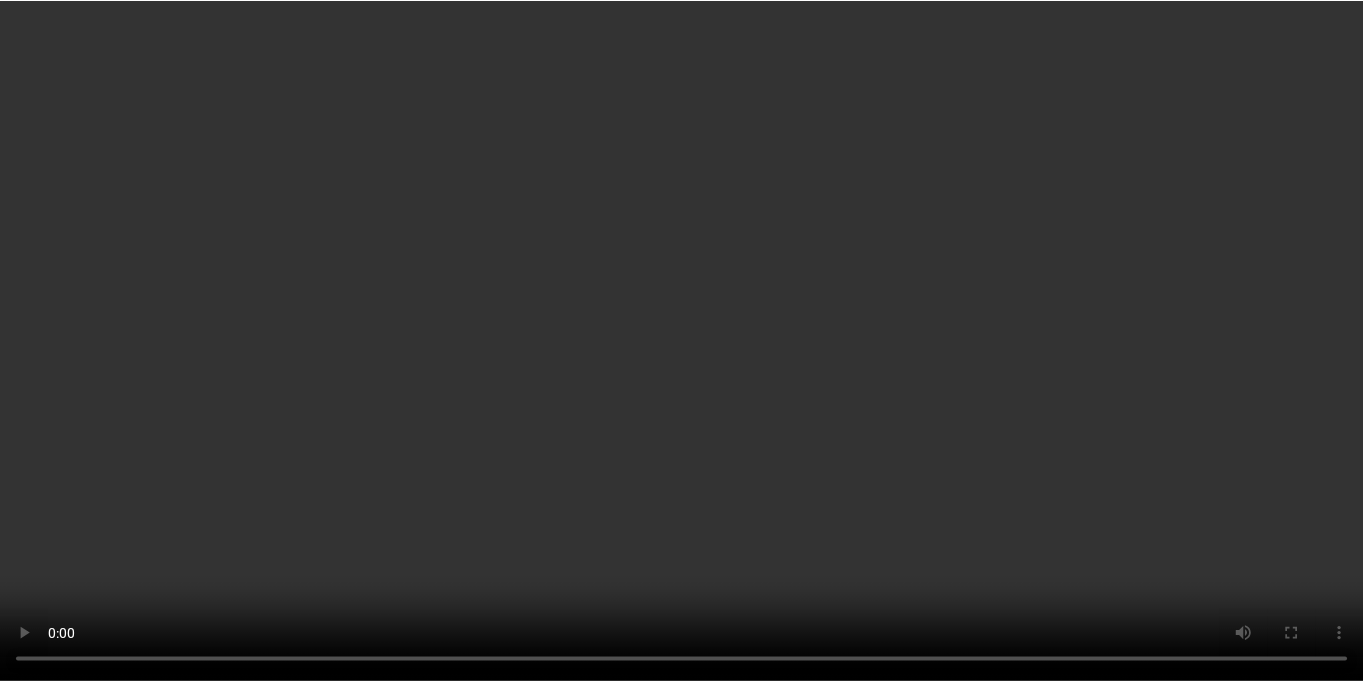 scroll, scrollTop: 21, scrollLeft: 0, axis: vertical 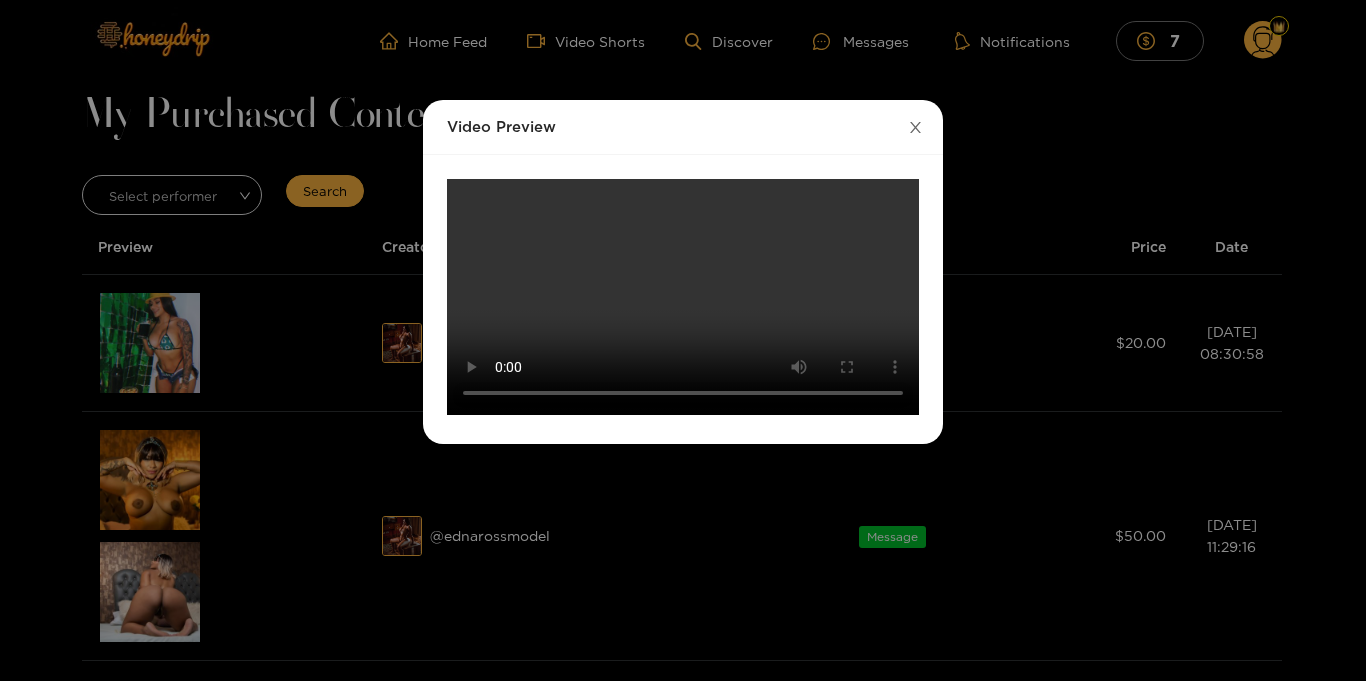 click 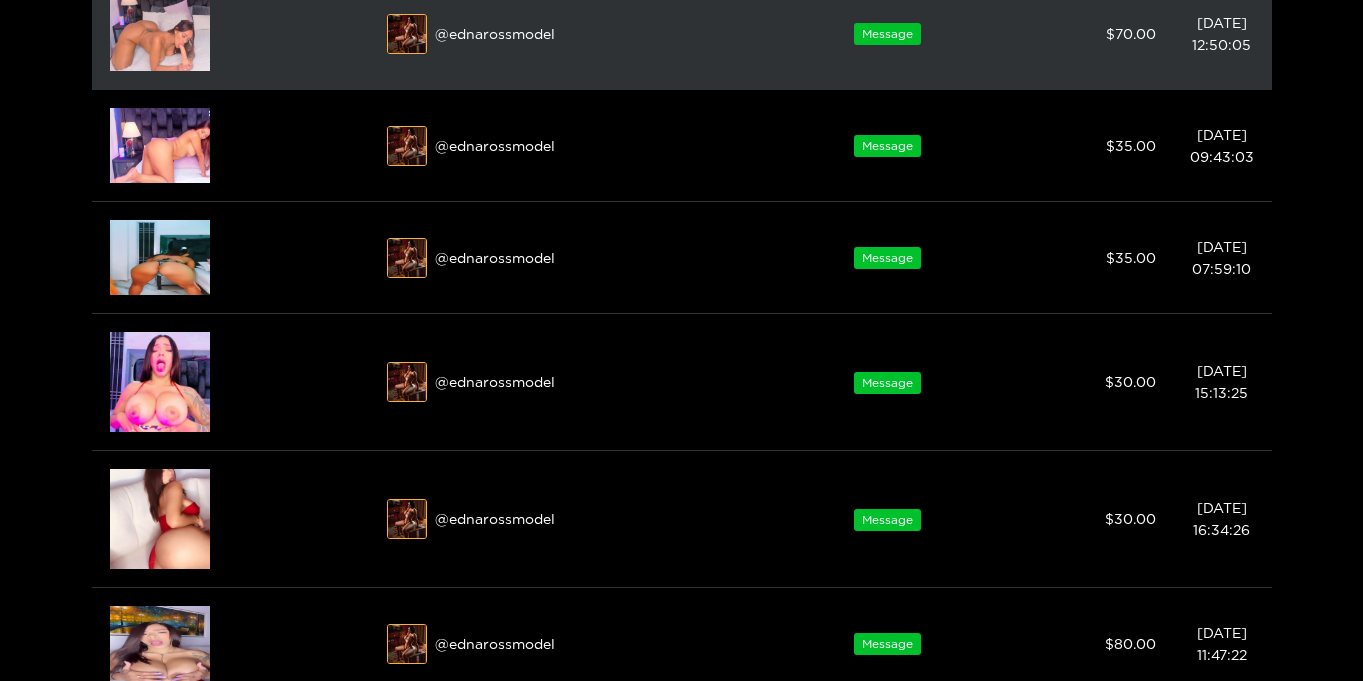 scroll, scrollTop: 1206, scrollLeft: 0, axis: vertical 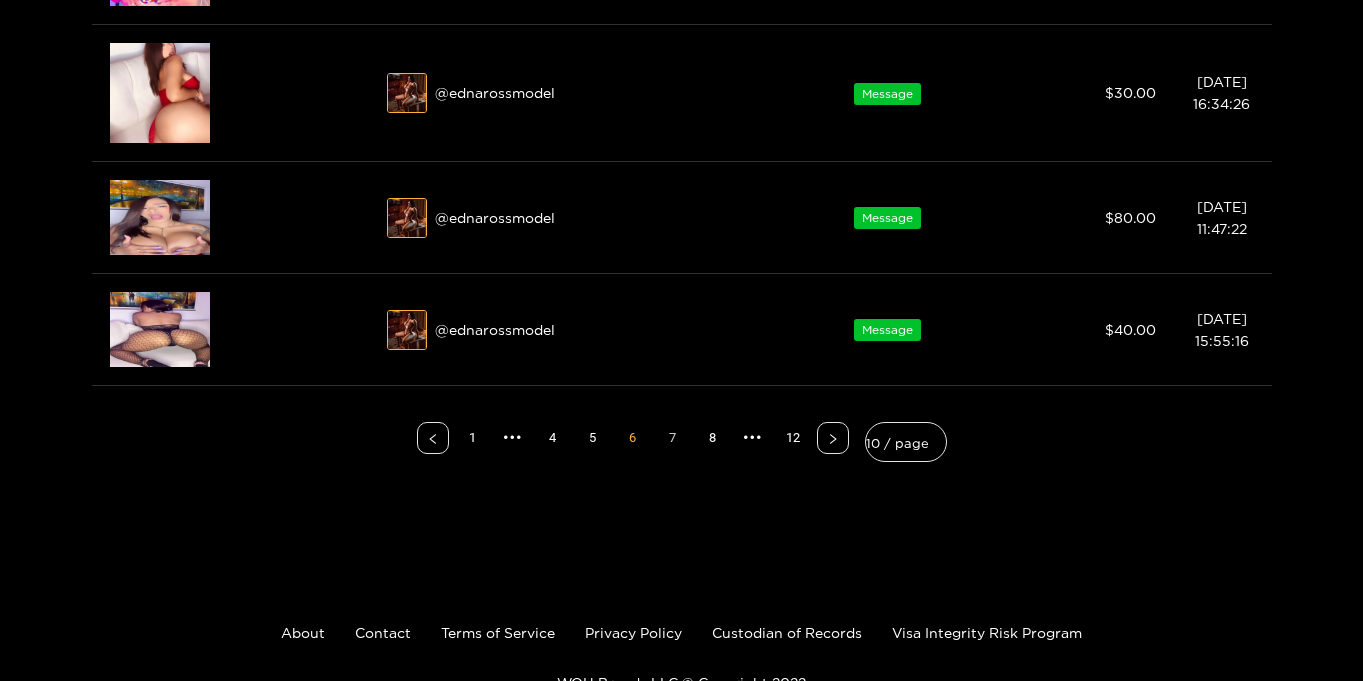 click on "7" at bounding box center [673, 438] 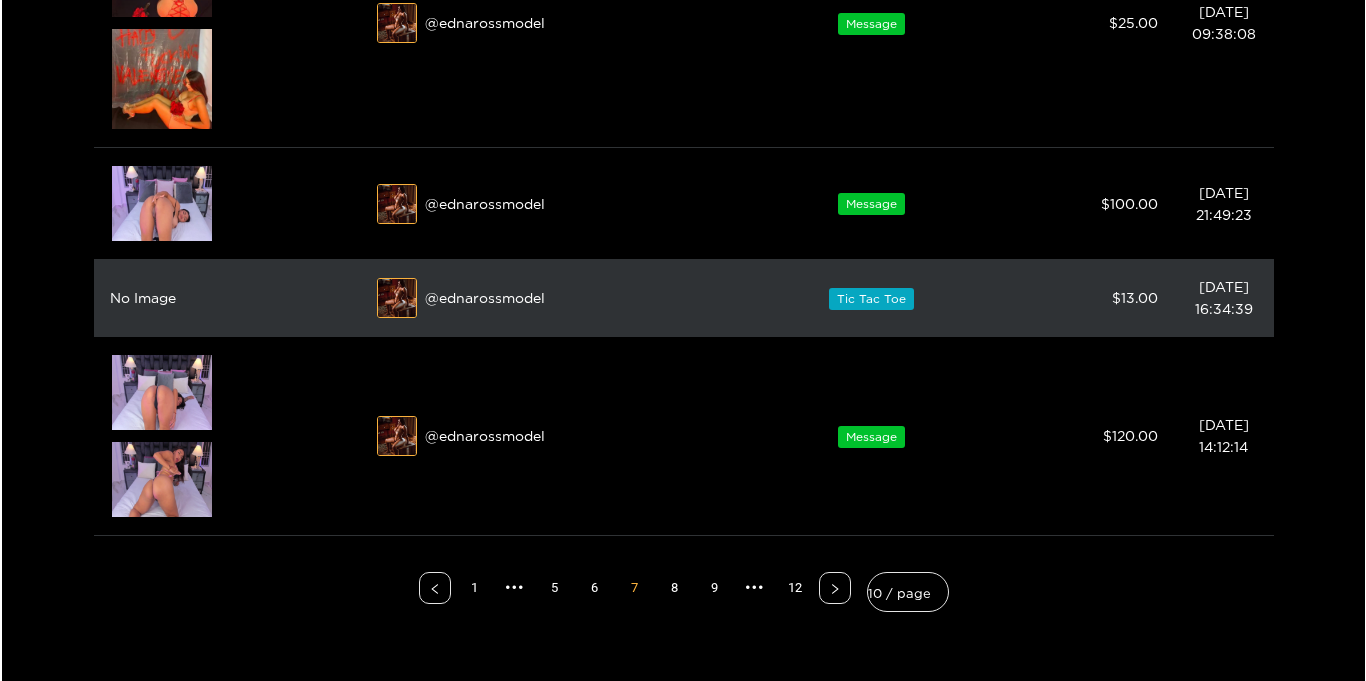 scroll, scrollTop: 1011, scrollLeft: 0, axis: vertical 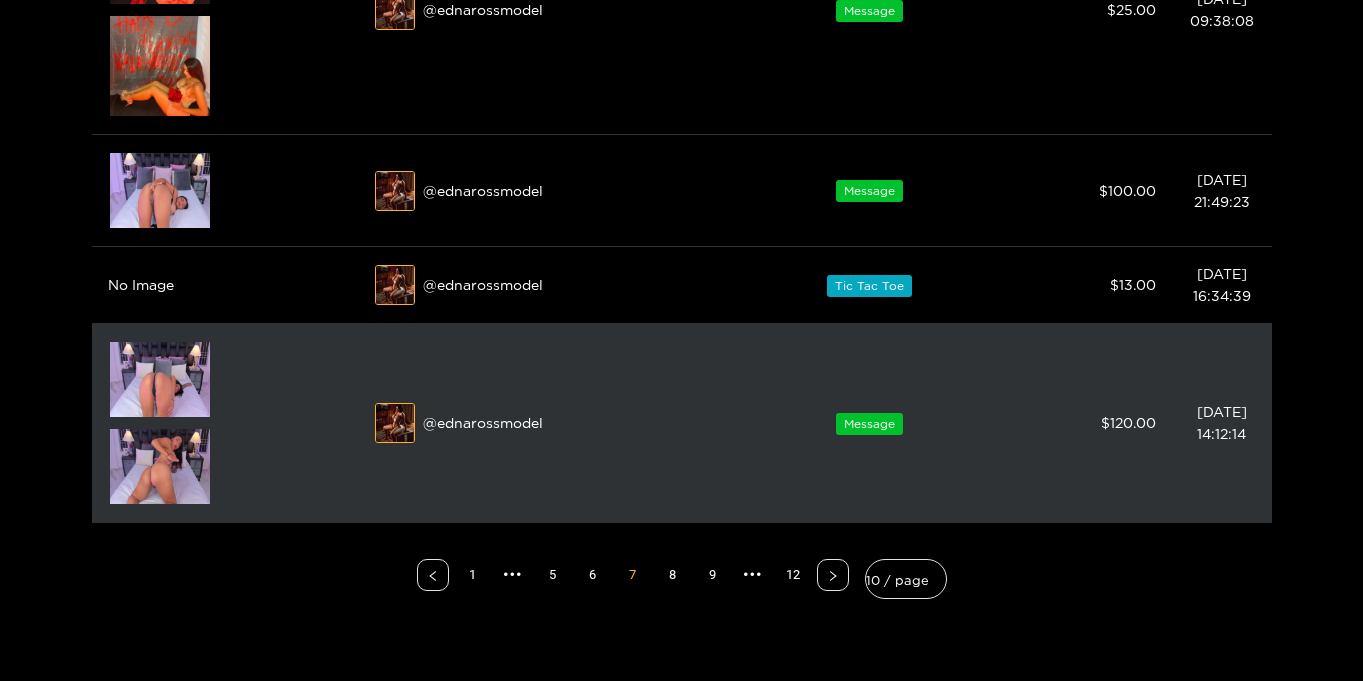 click at bounding box center (160, 466) 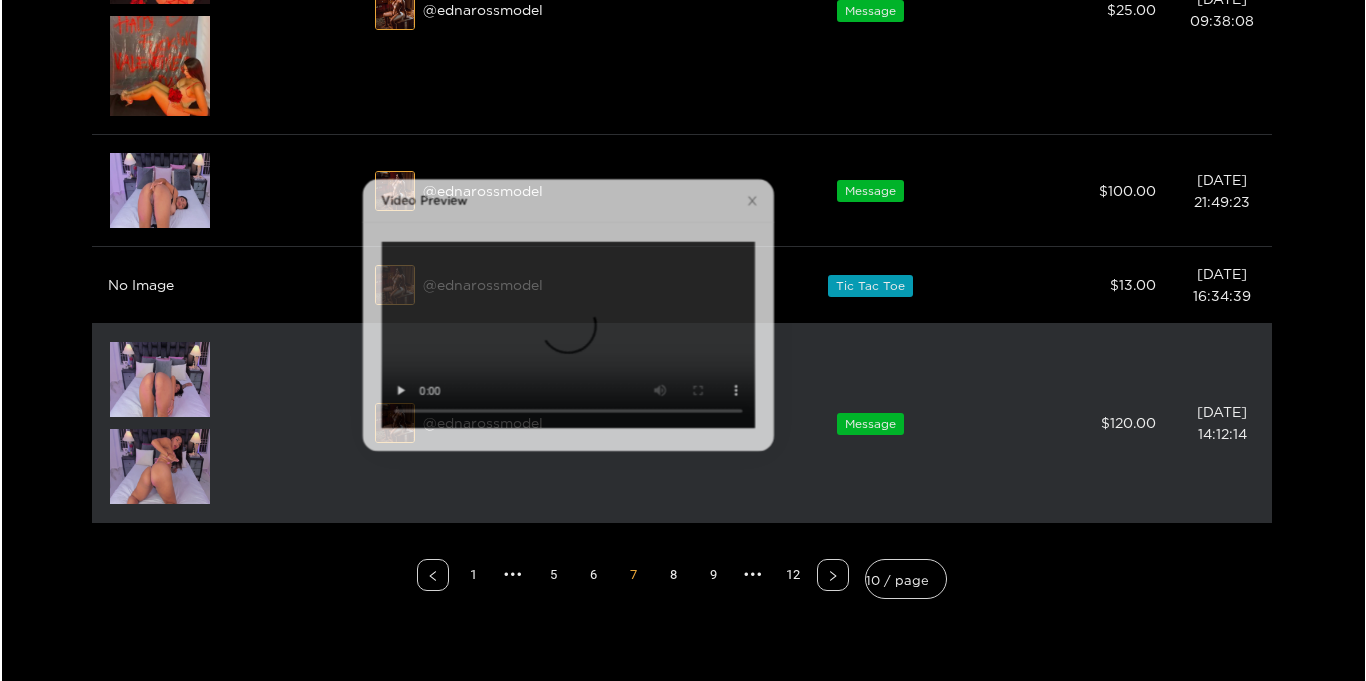scroll, scrollTop: 0, scrollLeft: 0, axis: both 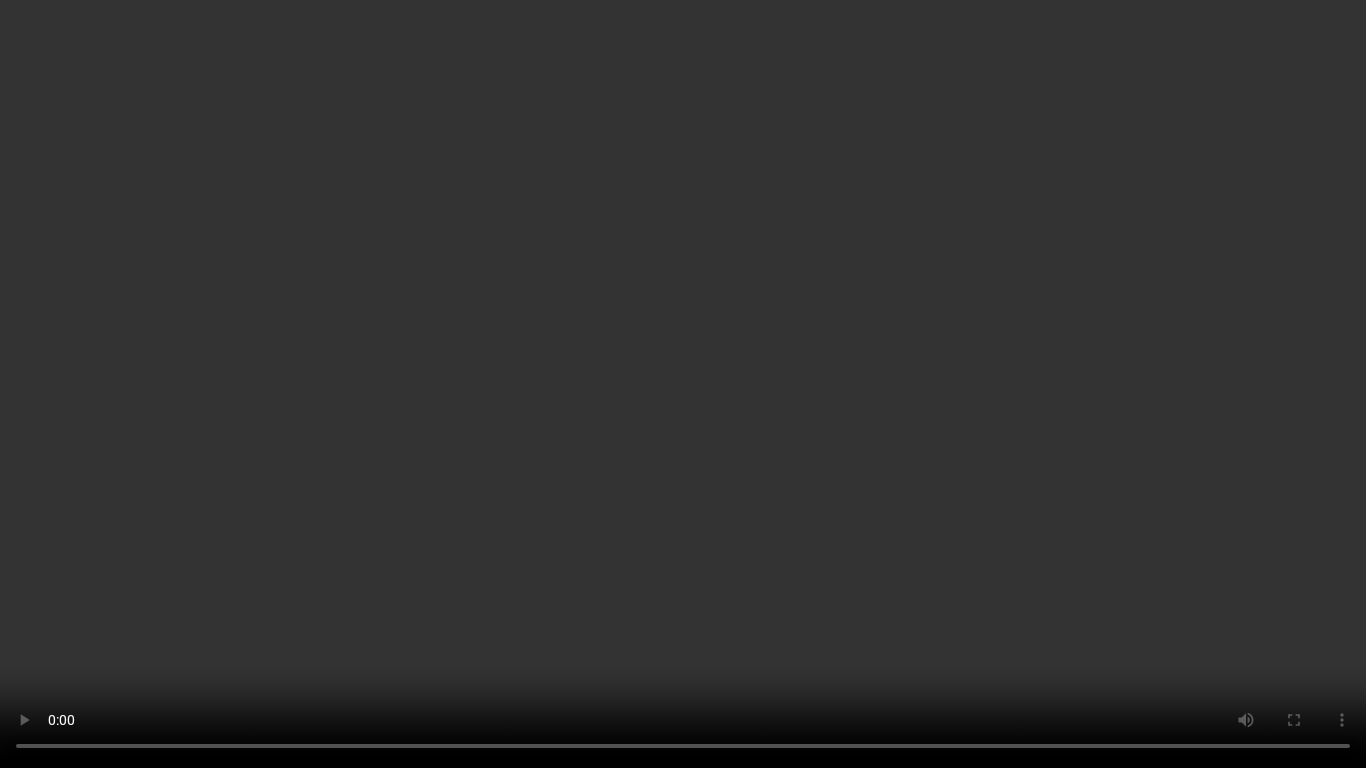 click on "Your browser does not support the video tag." at bounding box center (683, 384) 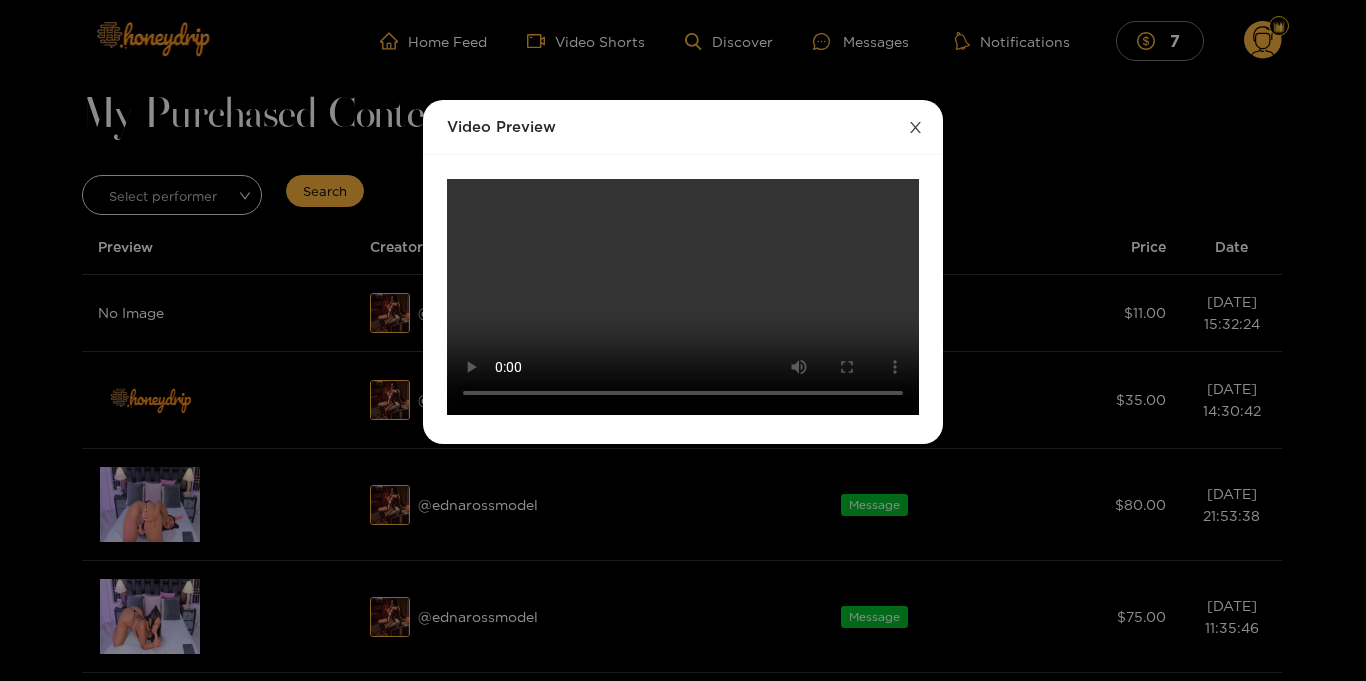 drag, startPoint x: 918, startPoint y: 118, endPoint x: 896, endPoint y: 145, distance: 34.828148 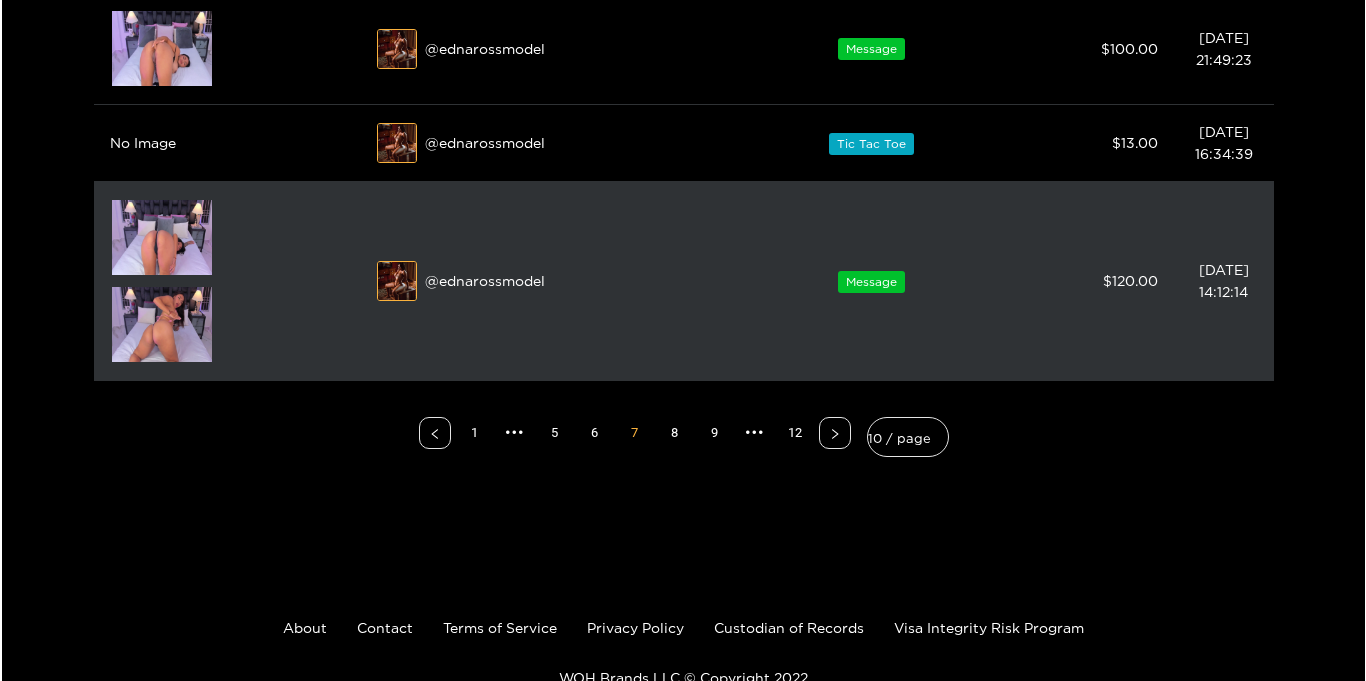 scroll, scrollTop: 1144, scrollLeft: 0, axis: vertical 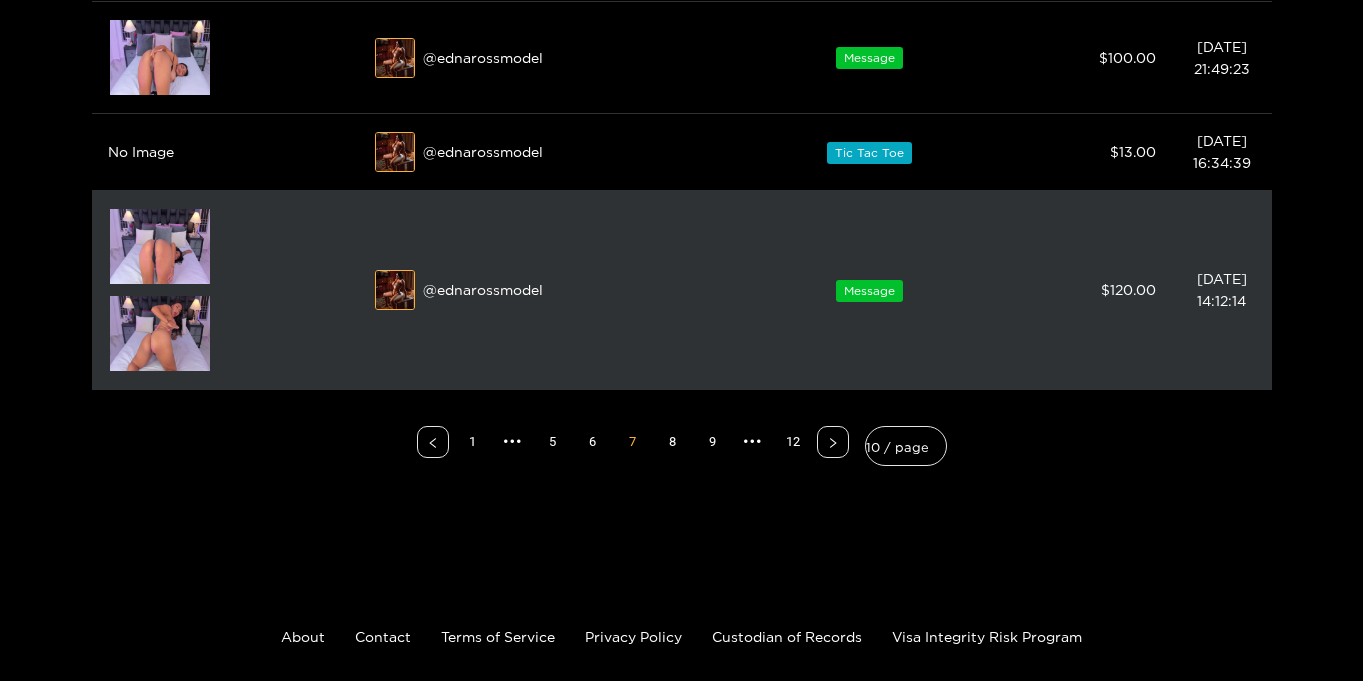 click at bounding box center [160, 246] 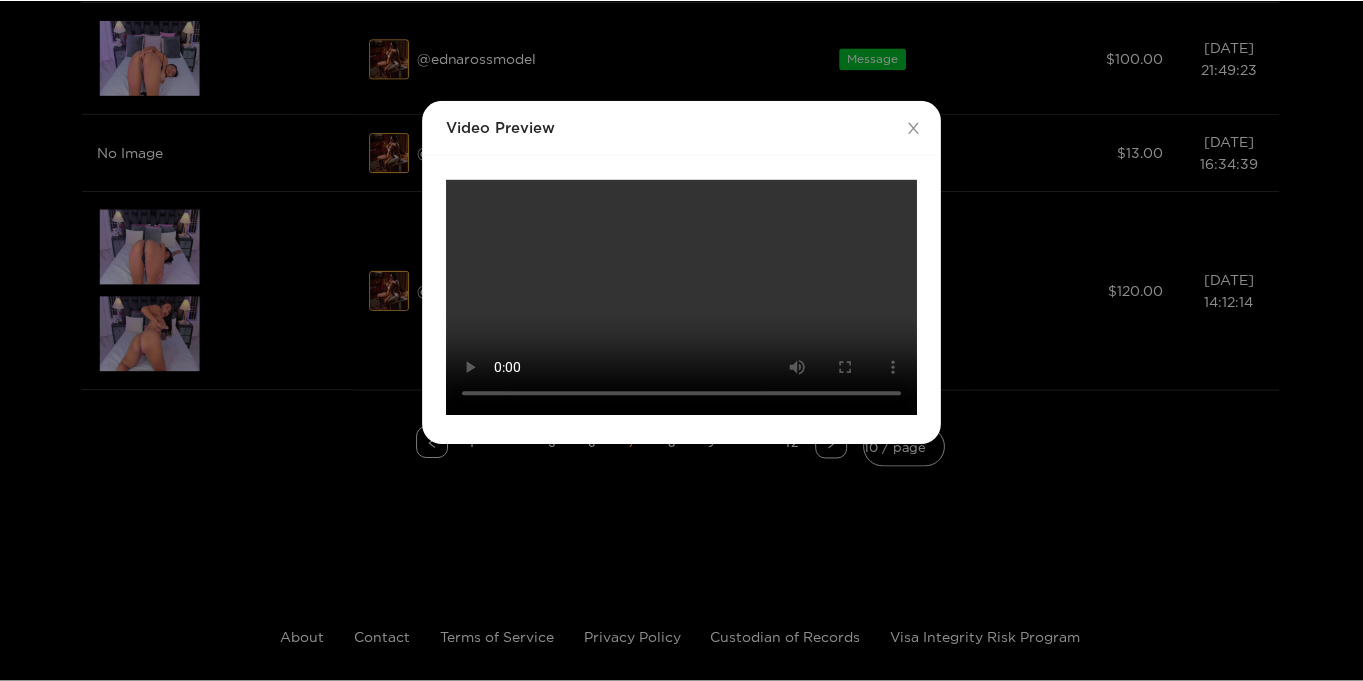 scroll, scrollTop: 0, scrollLeft: 0, axis: both 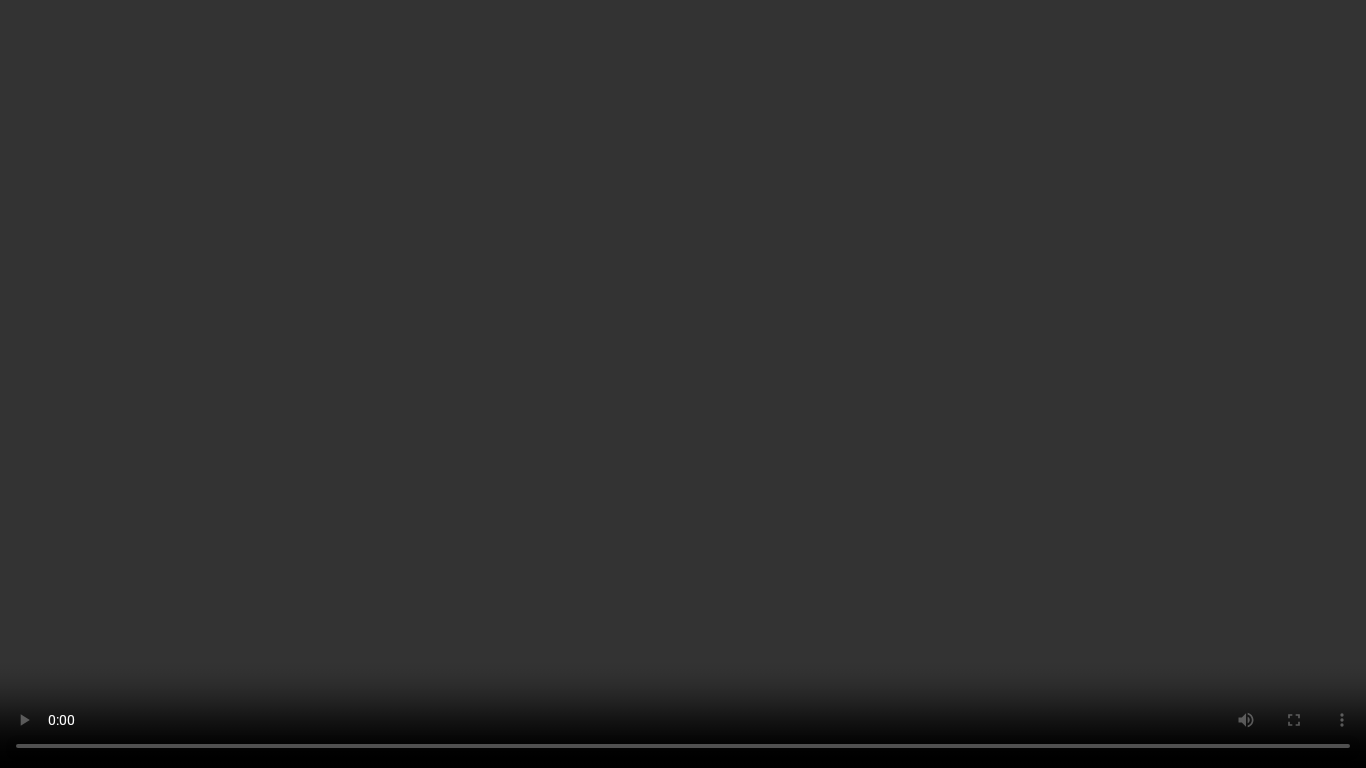 click on "Your browser does not support the video tag." at bounding box center [683, 384] 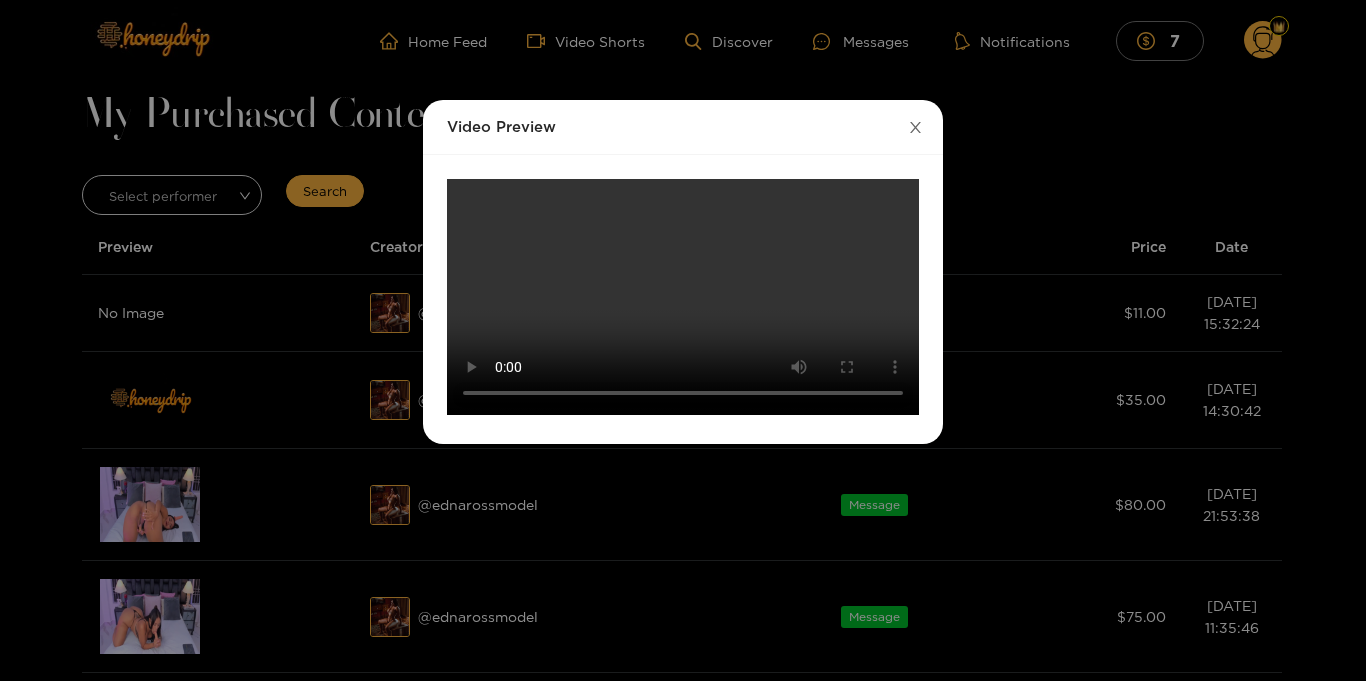 click 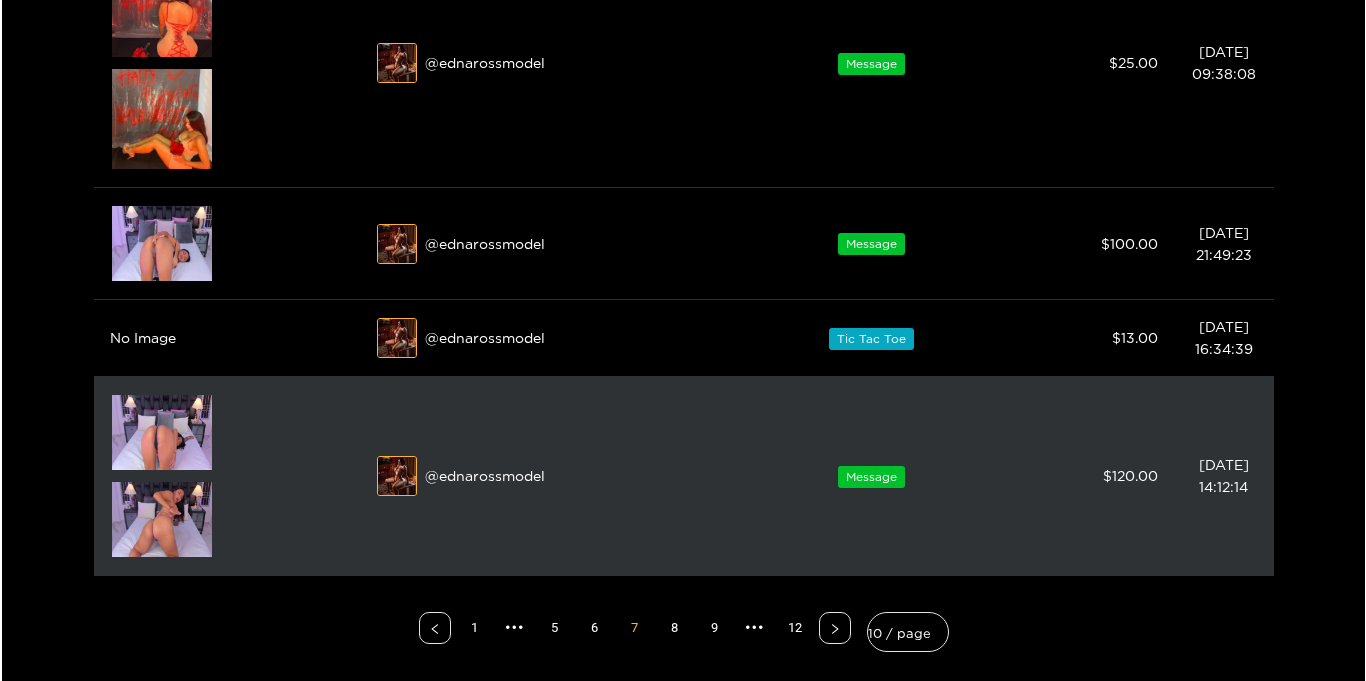 scroll, scrollTop: 957, scrollLeft: 0, axis: vertical 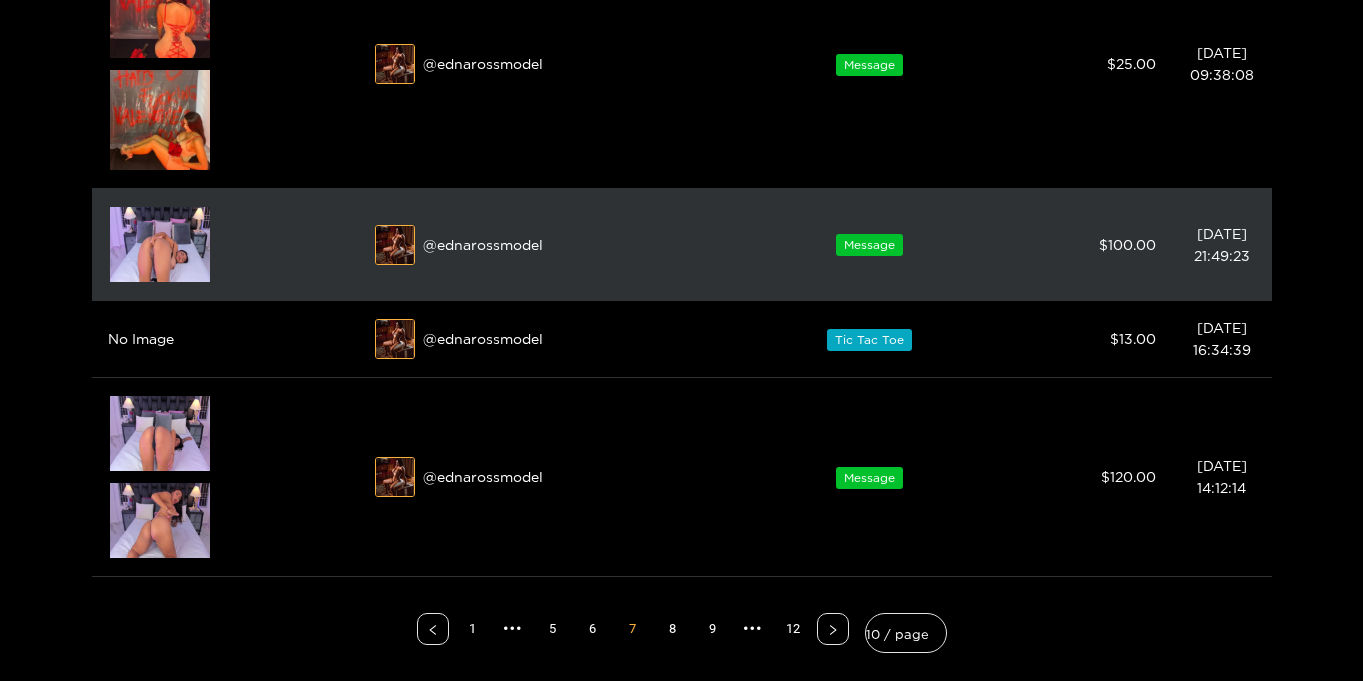 click at bounding box center [160, 244] 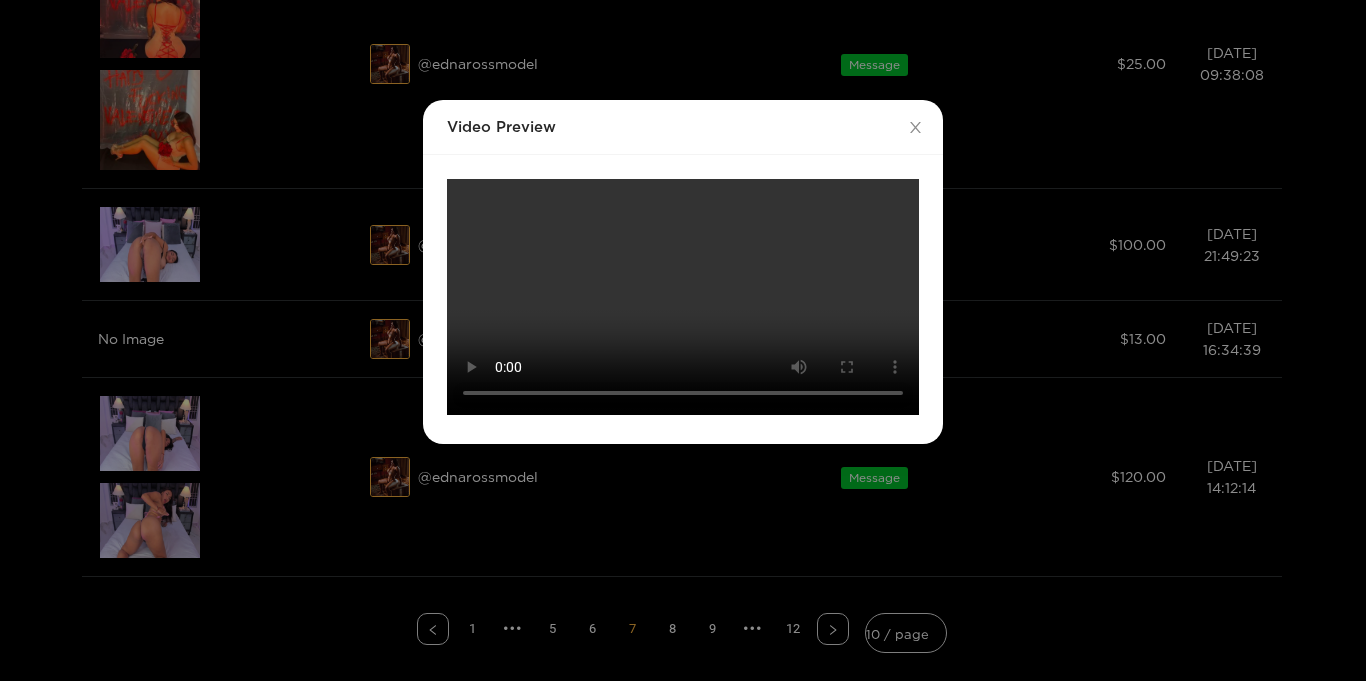 click on "Your browser does not support the video tag." at bounding box center [683, 297] 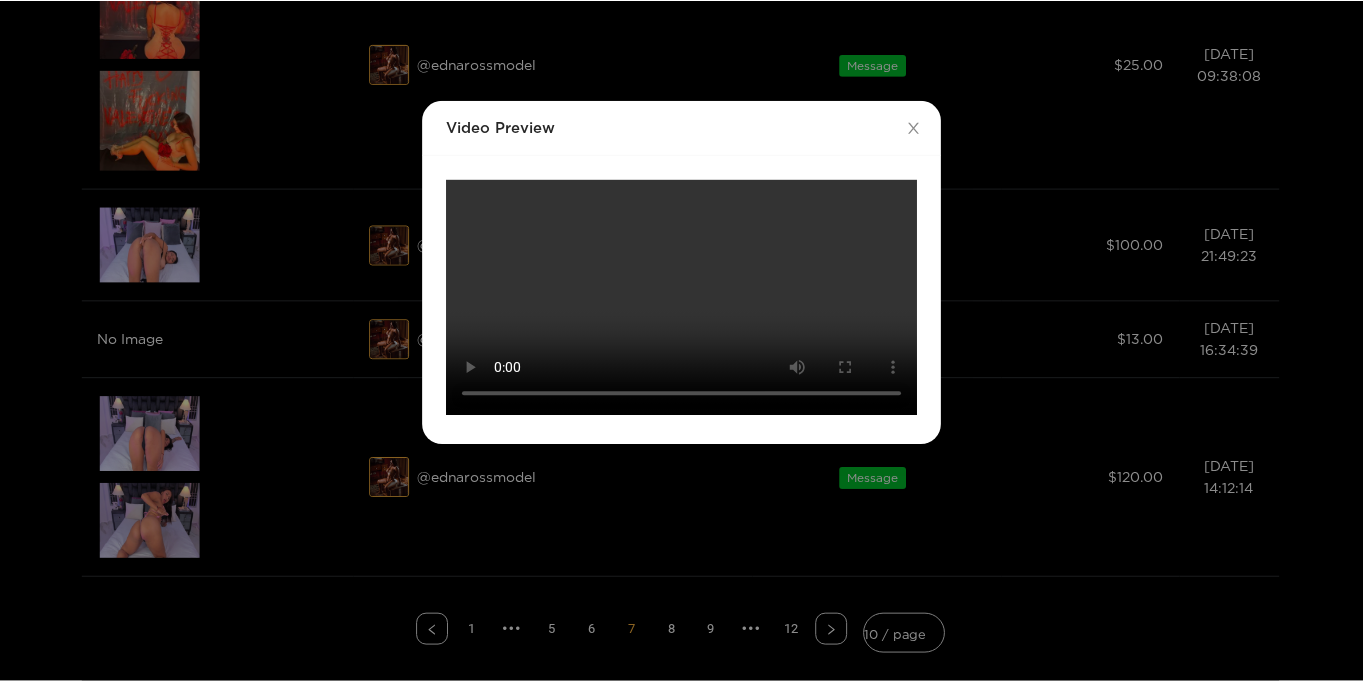 scroll, scrollTop: 0, scrollLeft: 0, axis: both 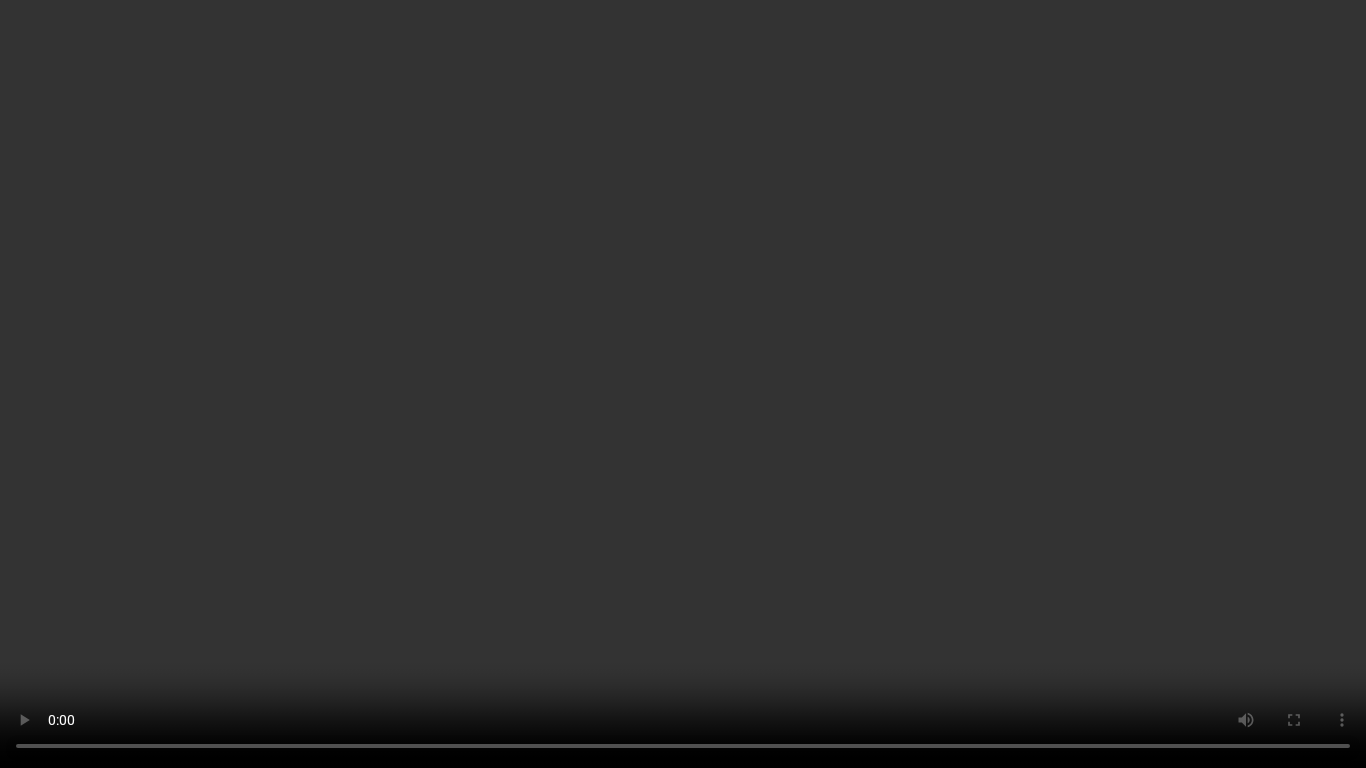 type 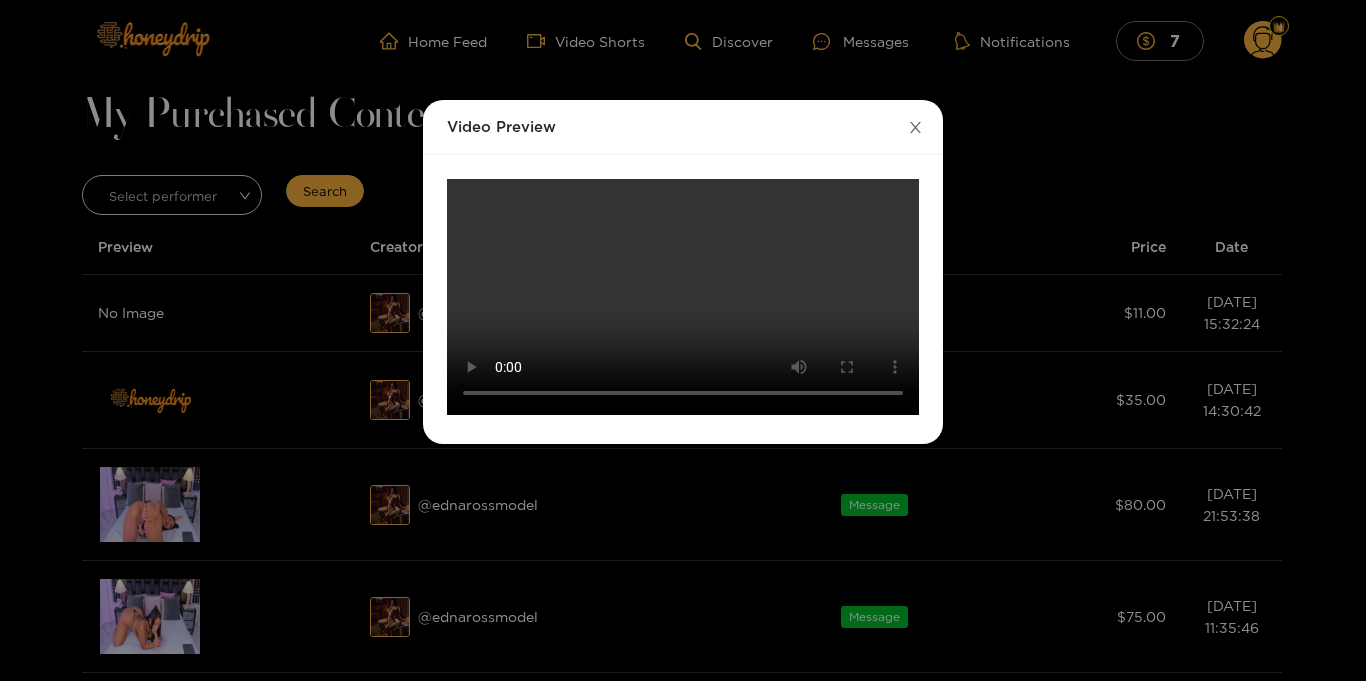click 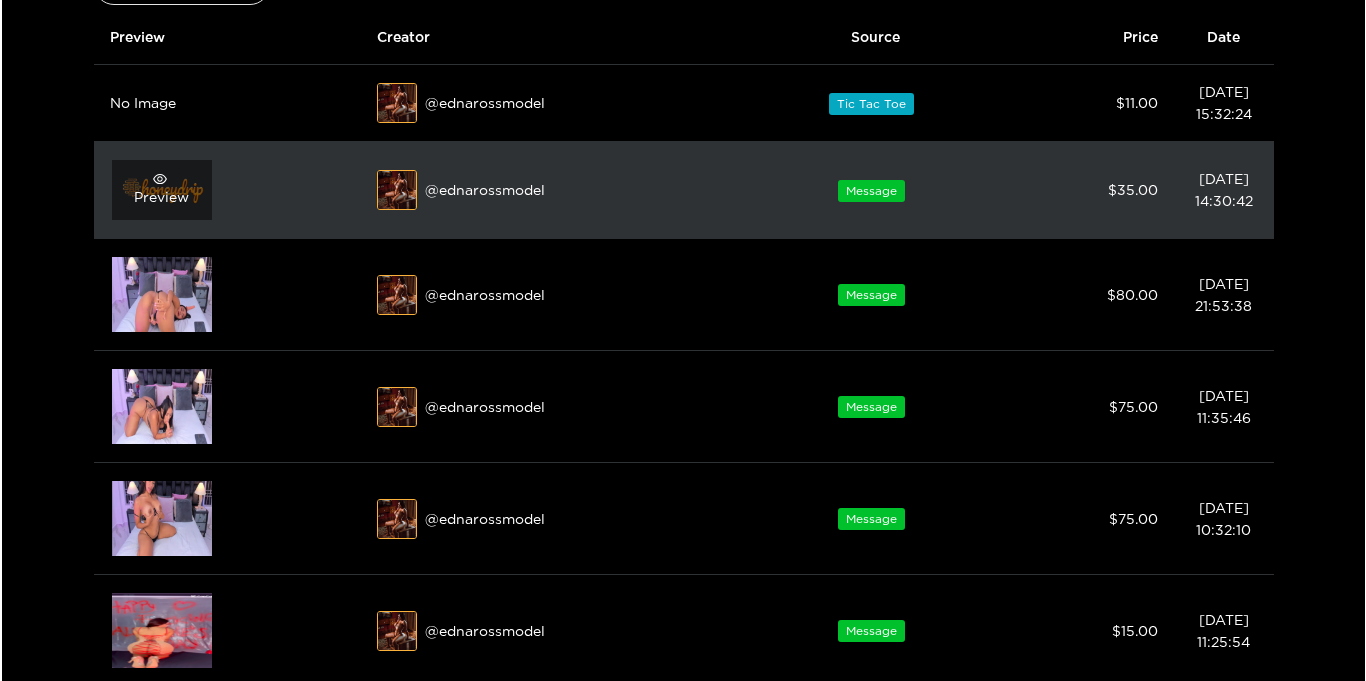 scroll, scrollTop: 233, scrollLeft: 0, axis: vertical 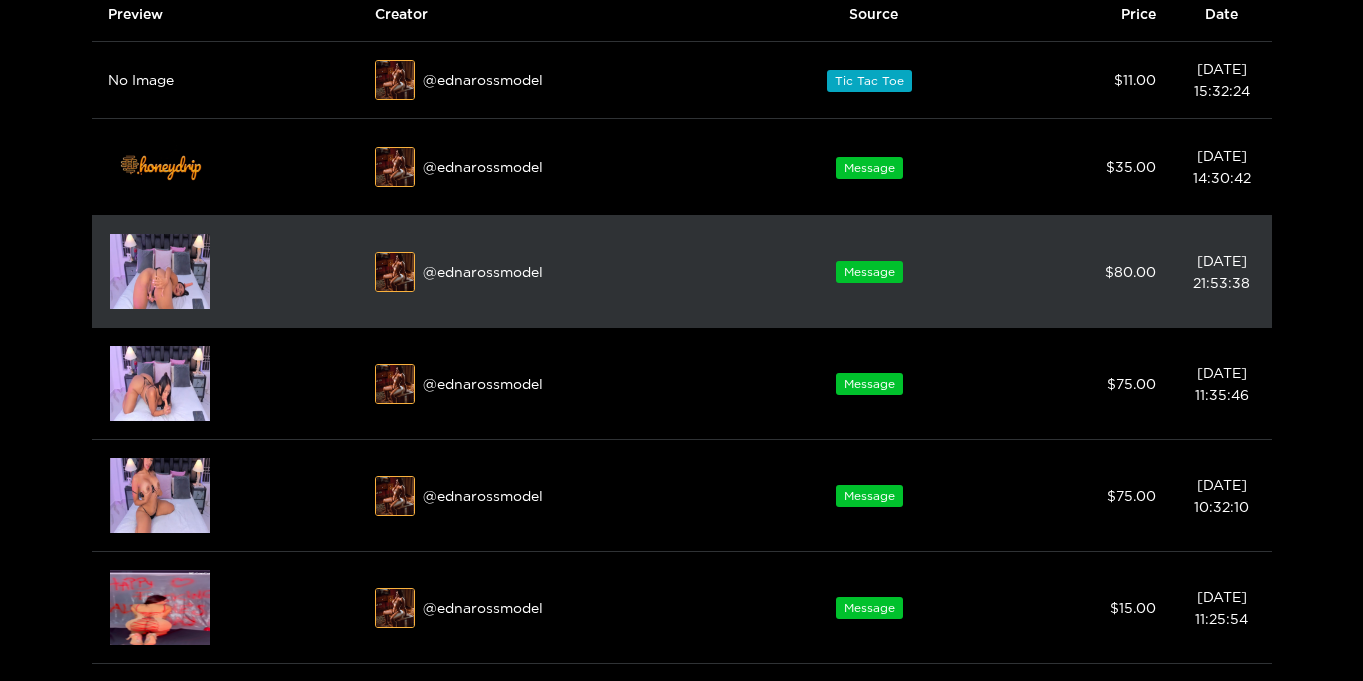 click at bounding box center [160, 271] 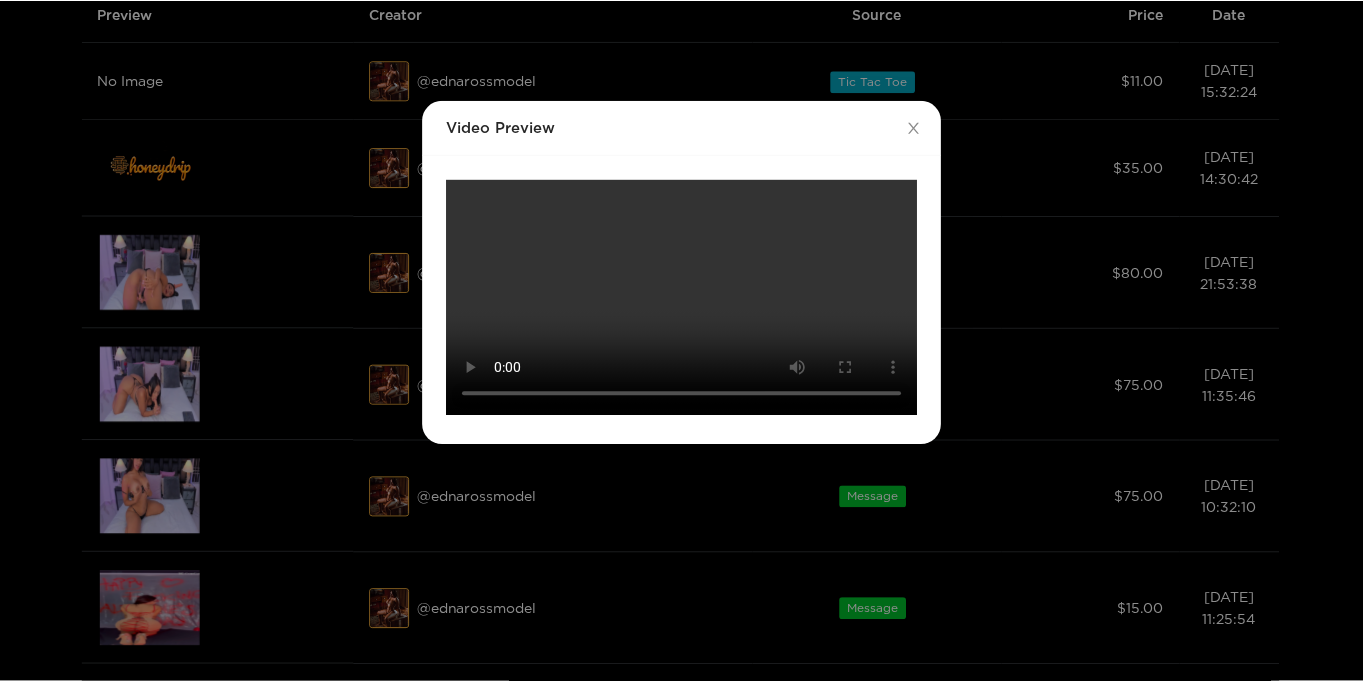scroll, scrollTop: 0, scrollLeft: 0, axis: both 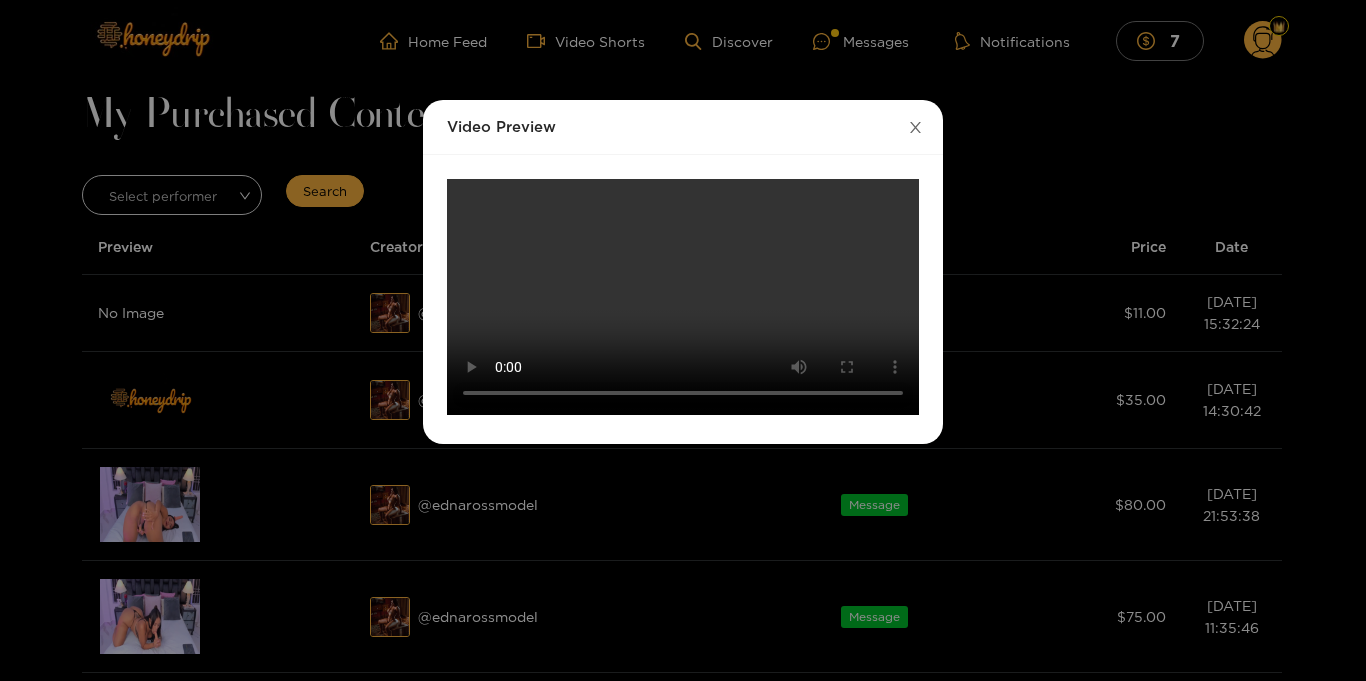 click 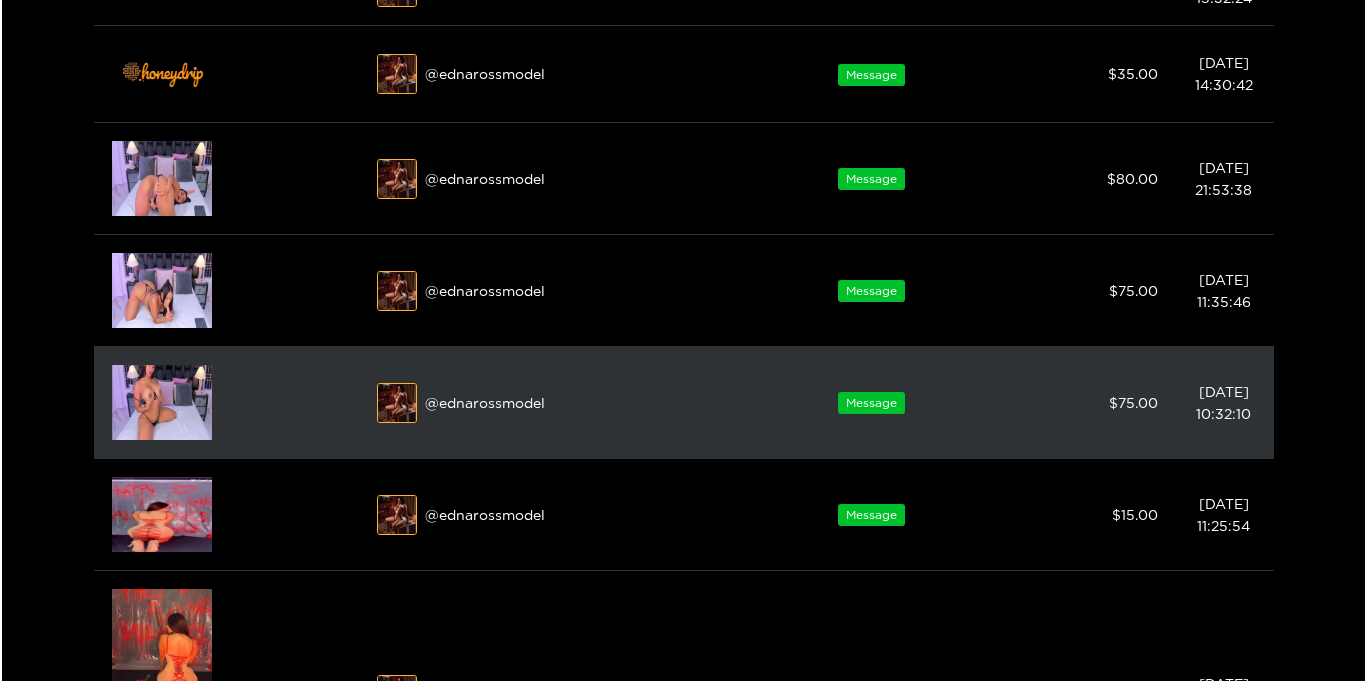 scroll, scrollTop: 329, scrollLeft: 0, axis: vertical 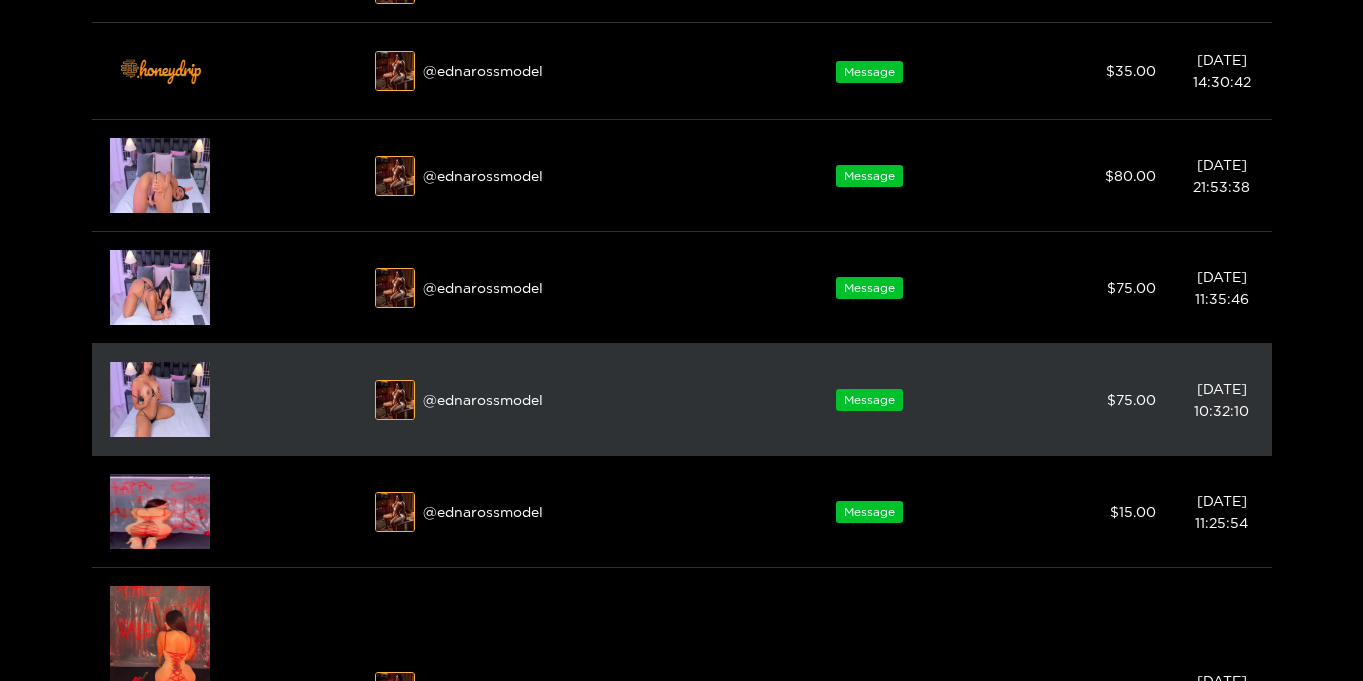 click at bounding box center [160, 399] 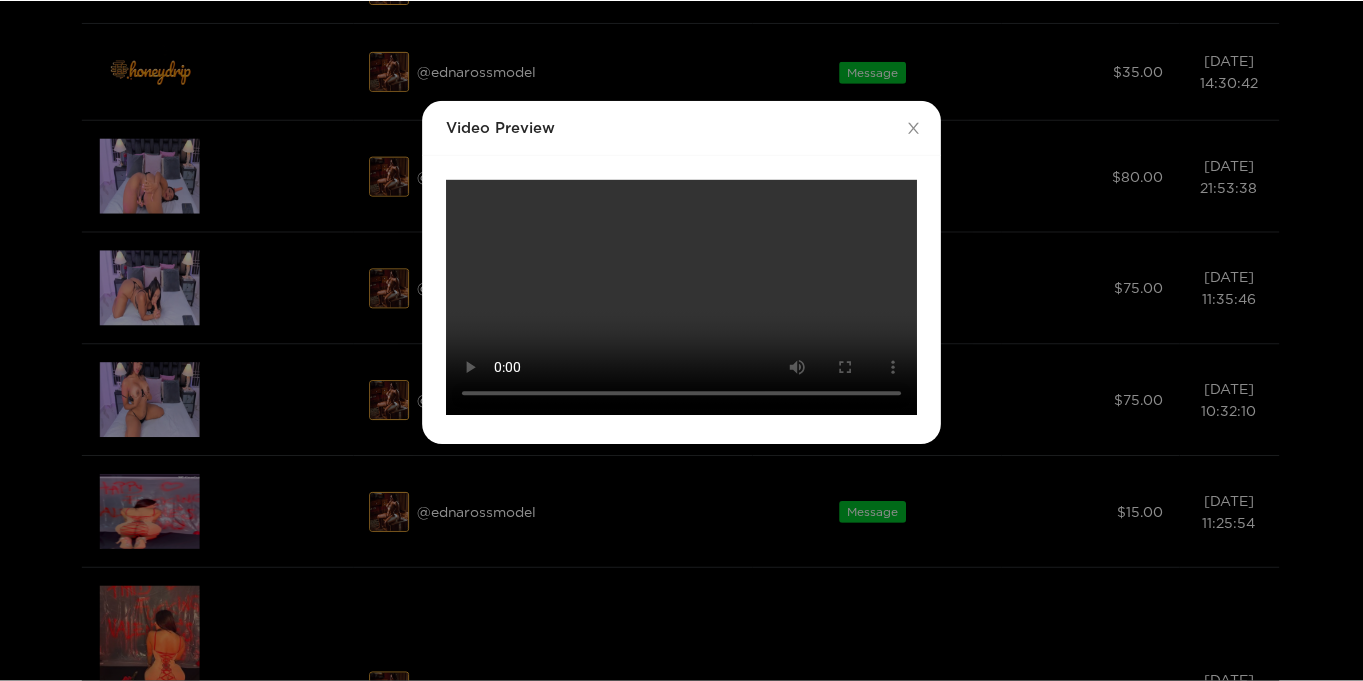 scroll, scrollTop: 0, scrollLeft: 0, axis: both 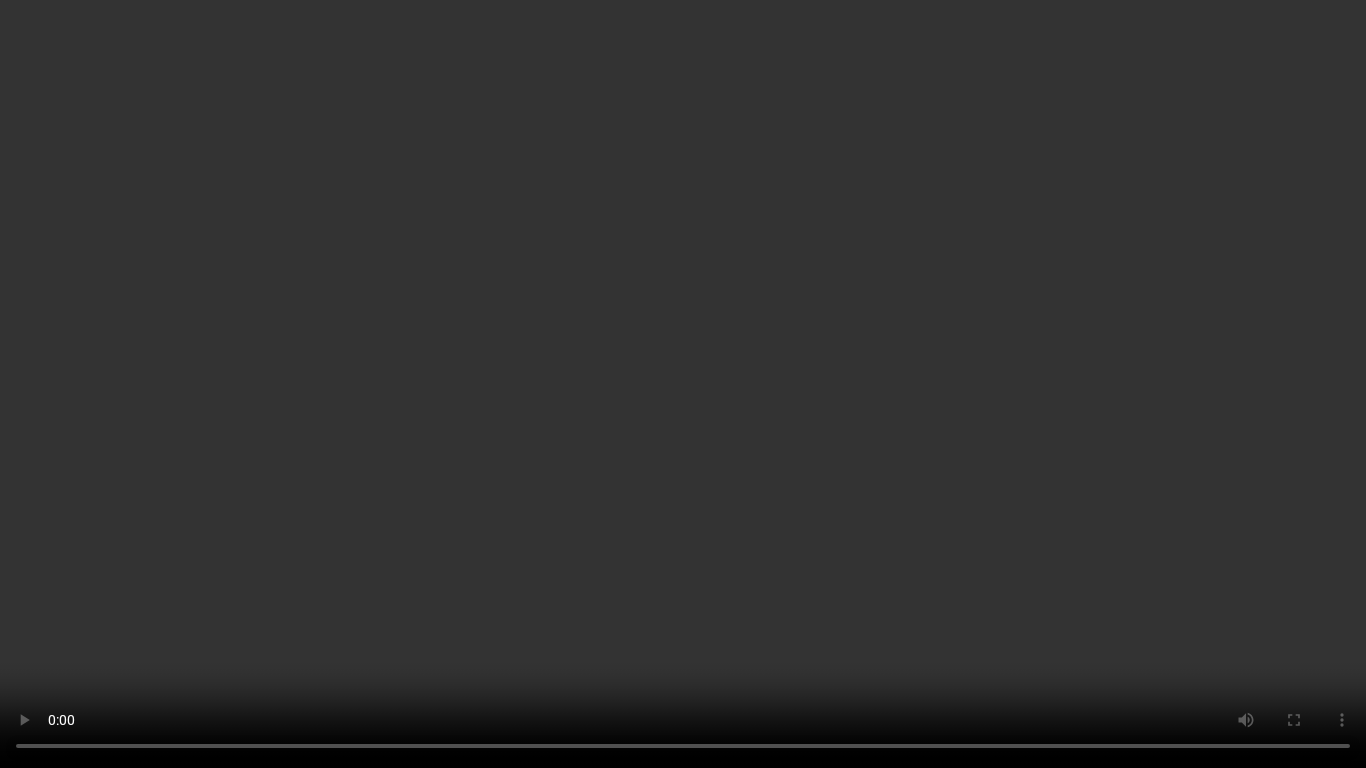 click on "Your browser does not support the video tag." at bounding box center [683, 384] 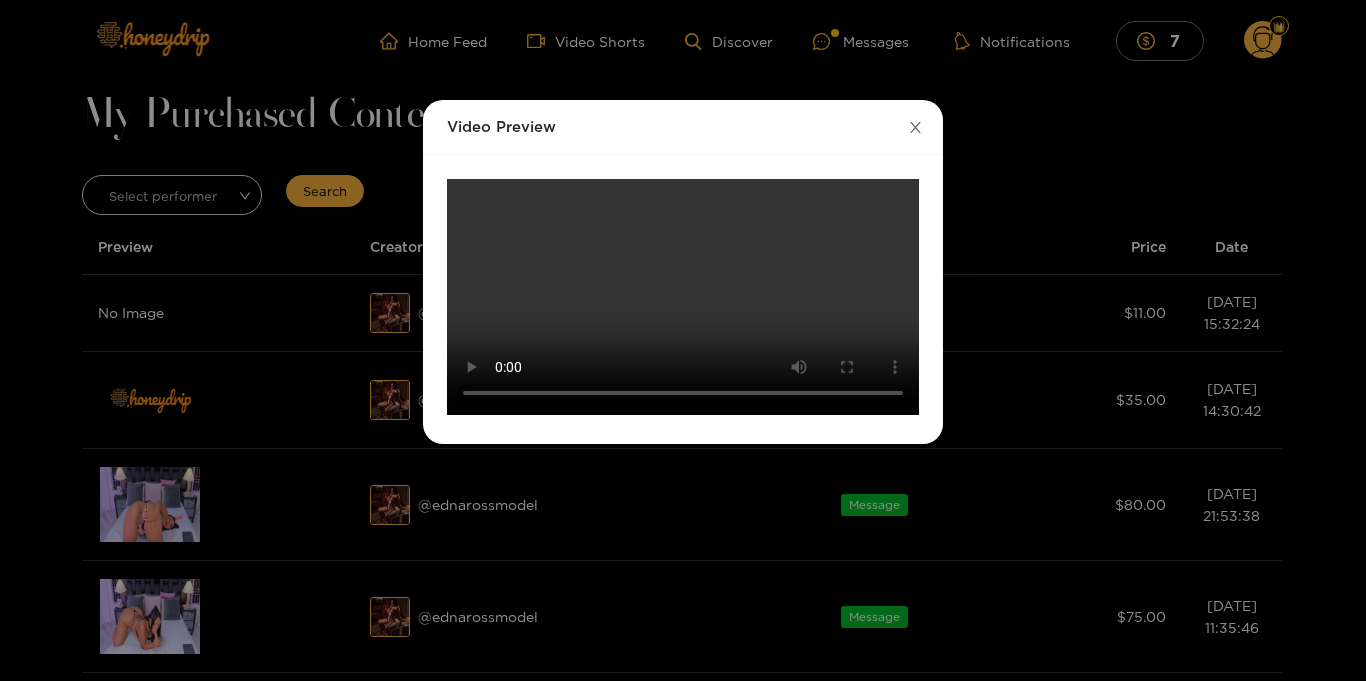 click 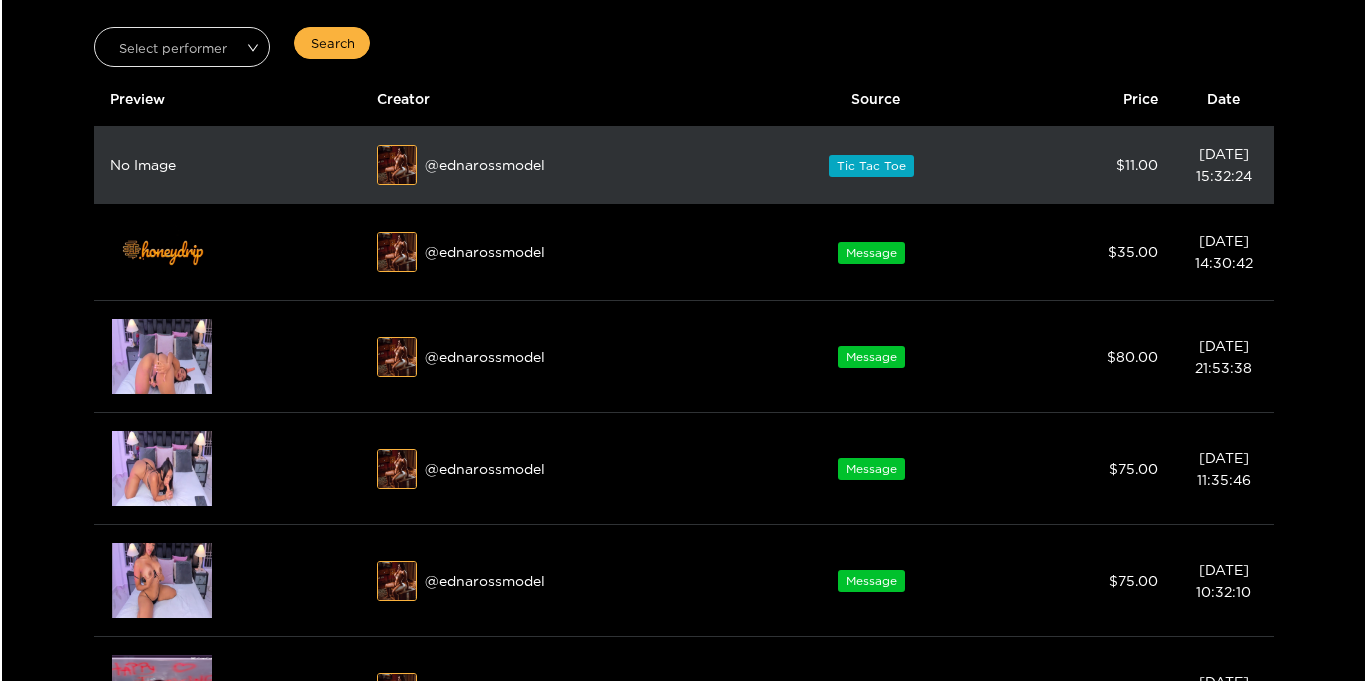 scroll, scrollTop: 164, scrollLeft: 0, axis: vertical 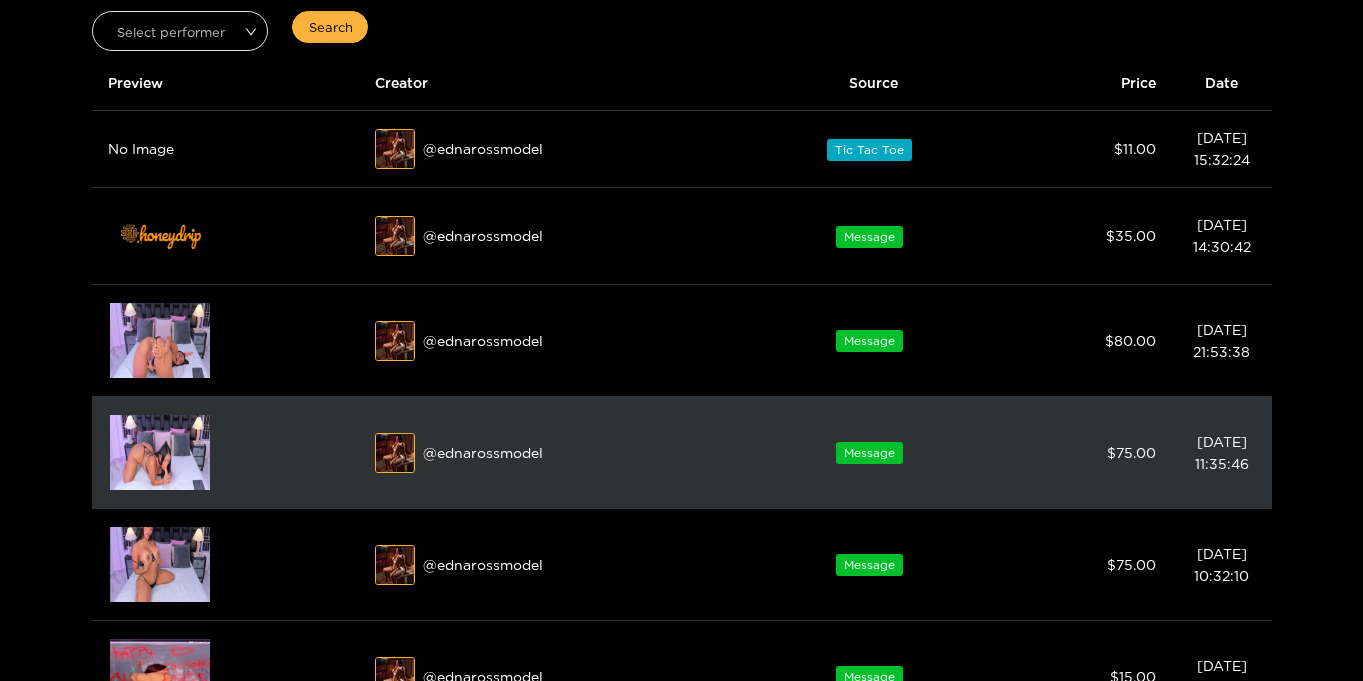 click at bounding box center (160, 452) 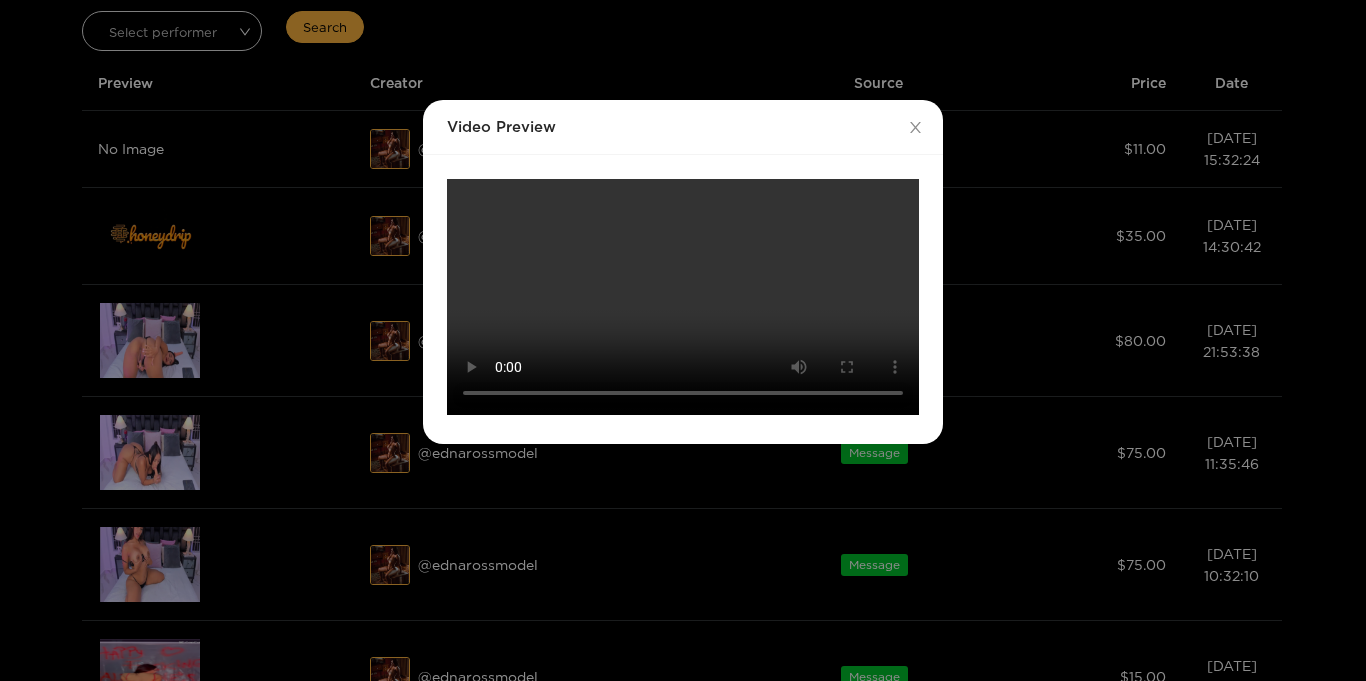 click on "Your browser does not support the video tag." at bounding box center [683, 297] 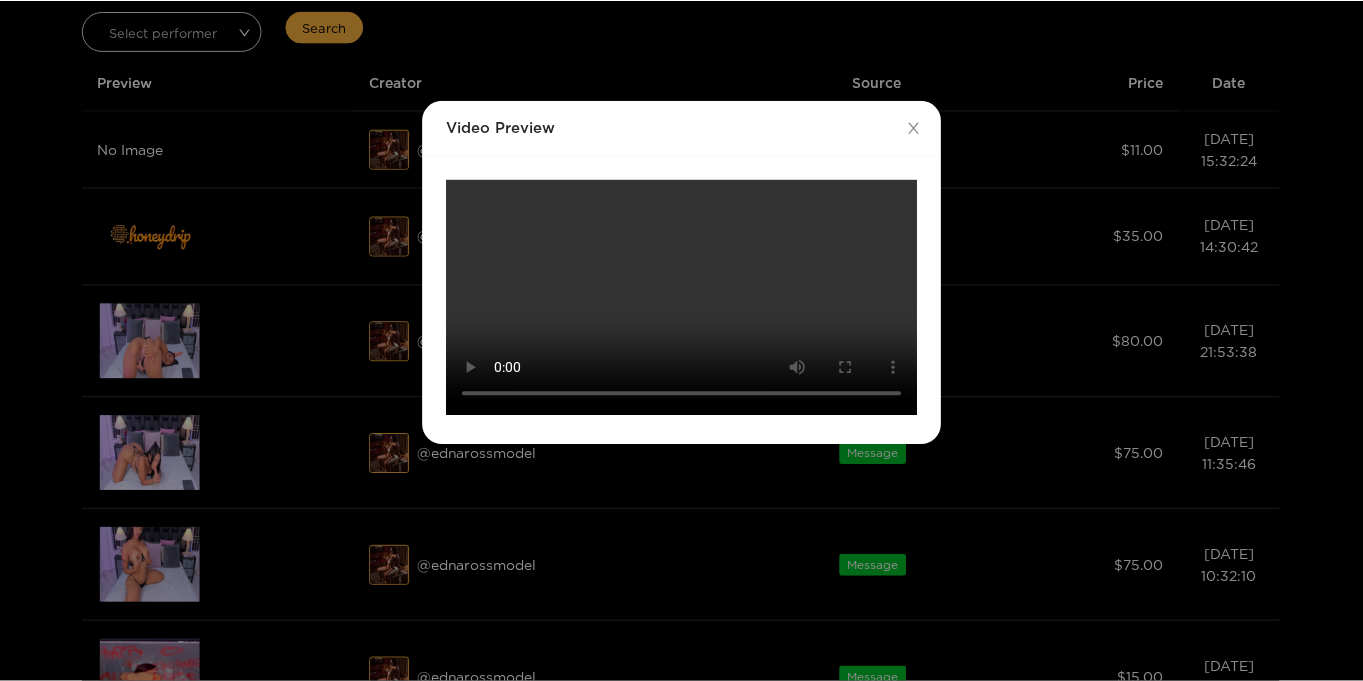 scroll, scrollTop: 0, scrollLeft: 0, axis: both 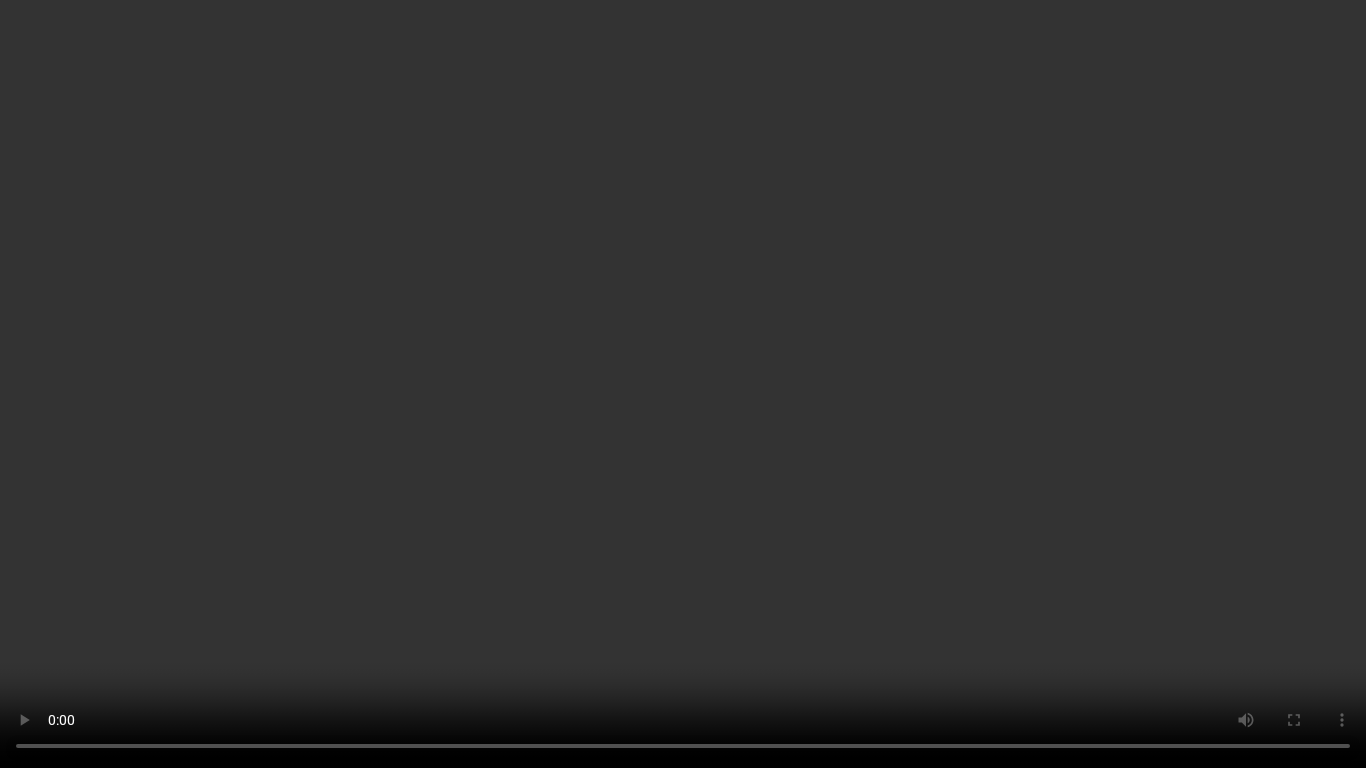type 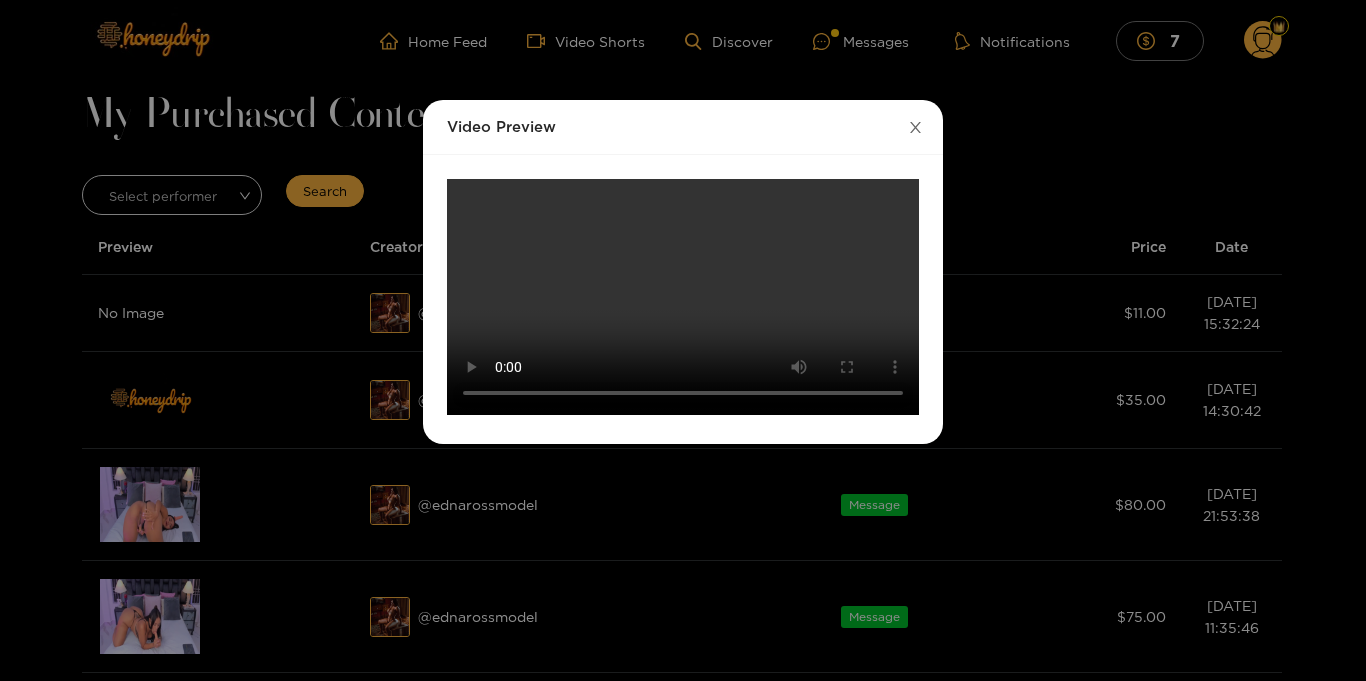 click at bounding box center [915, 128] 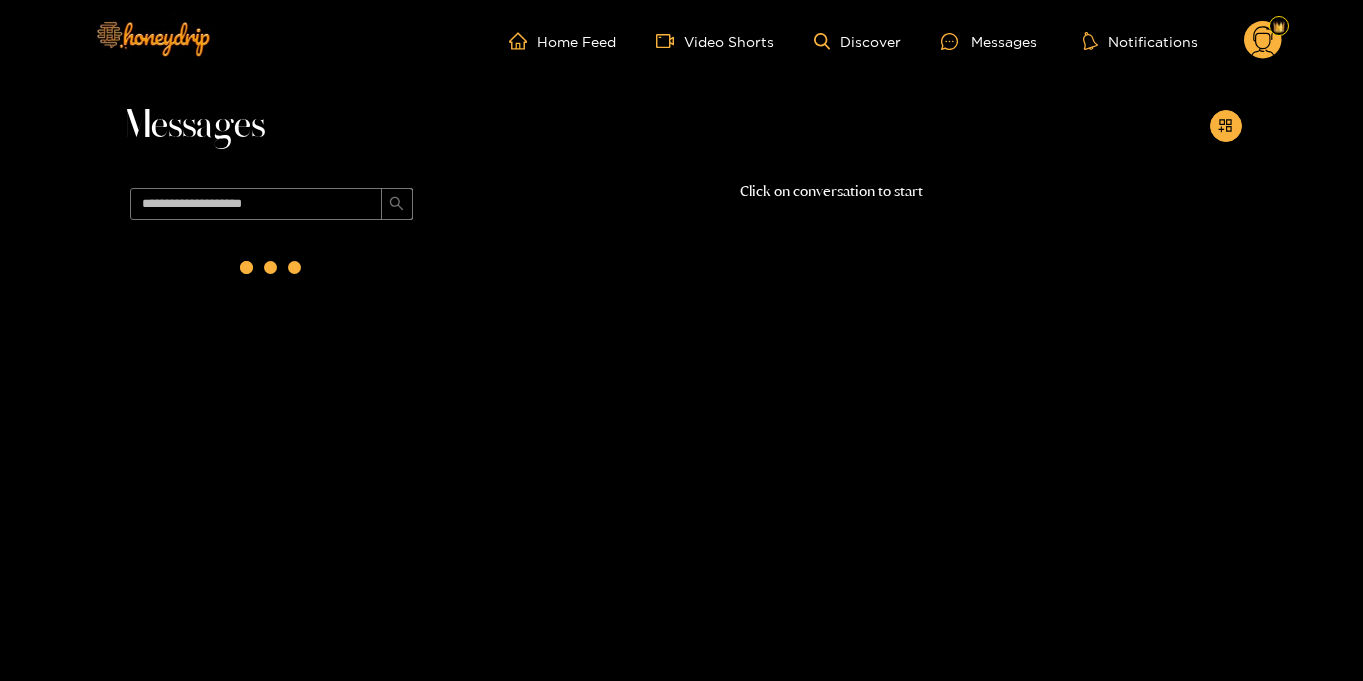 scroll, scrollTop: 0, scrollLeft: 0, axis: both 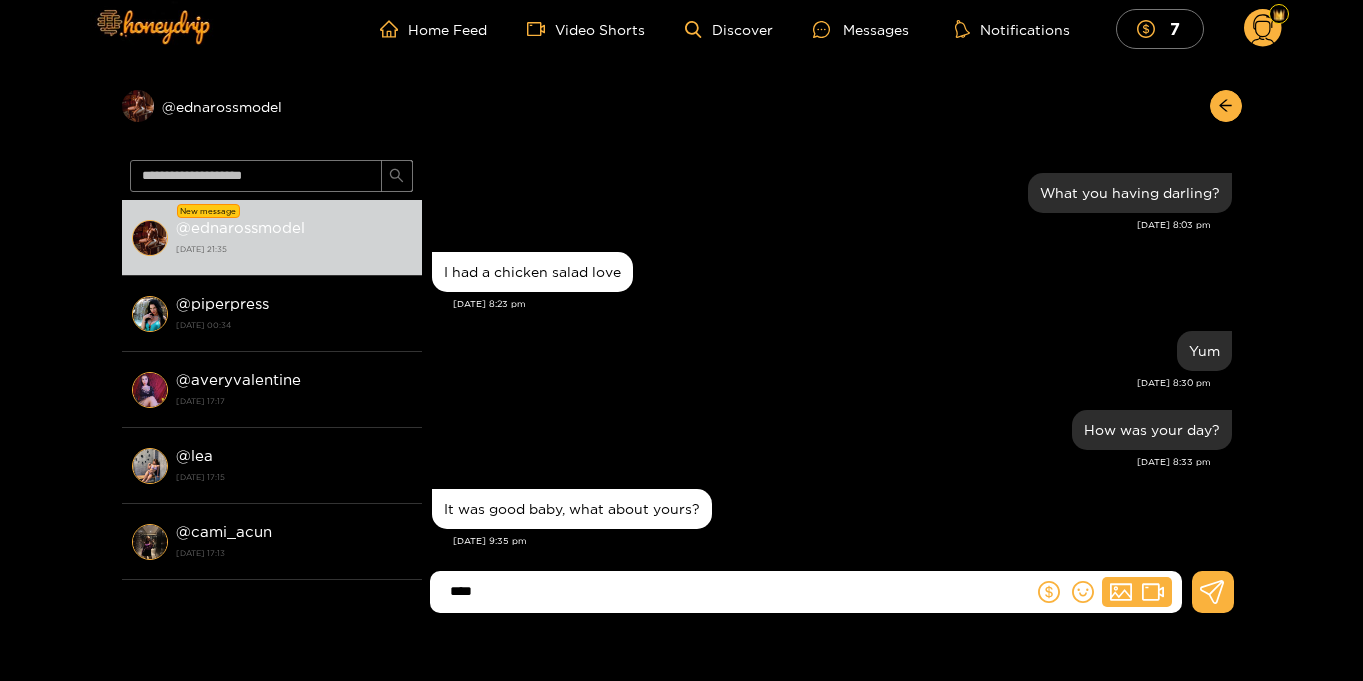 type on "****" 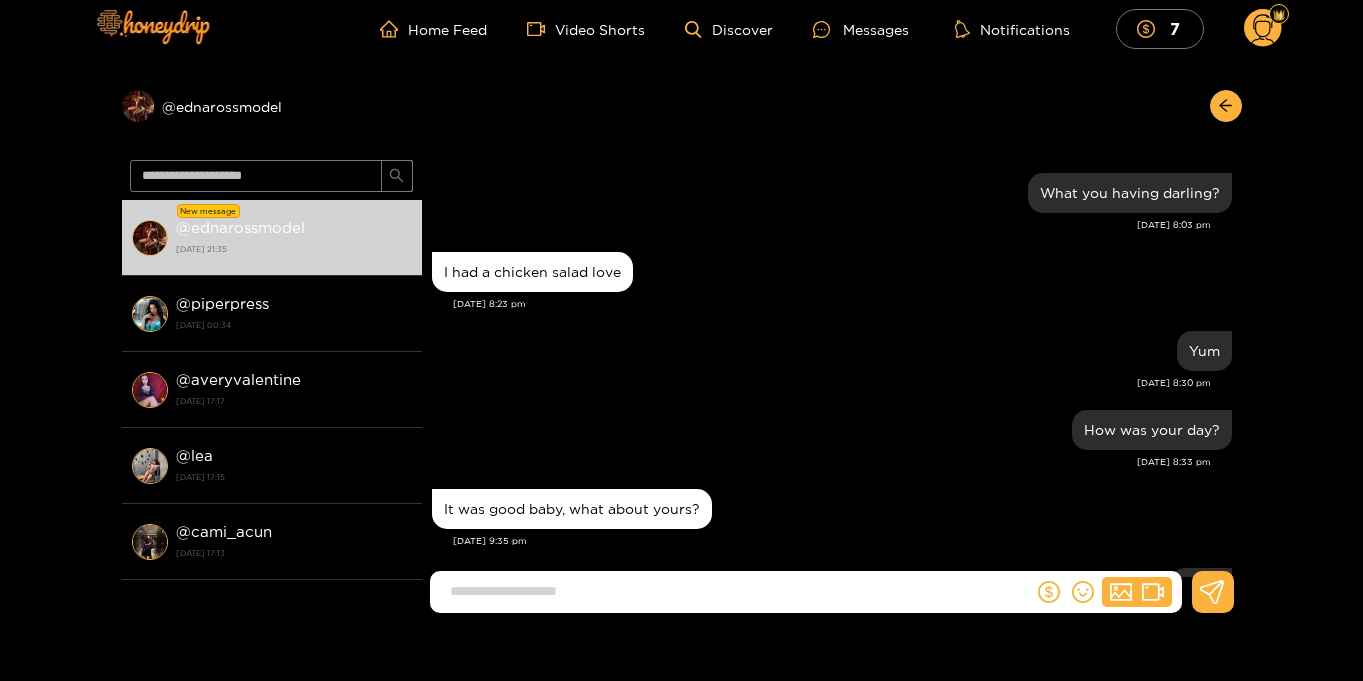 scroll, scrollTop: 1828, scrollLeft: 0, axis: vertical 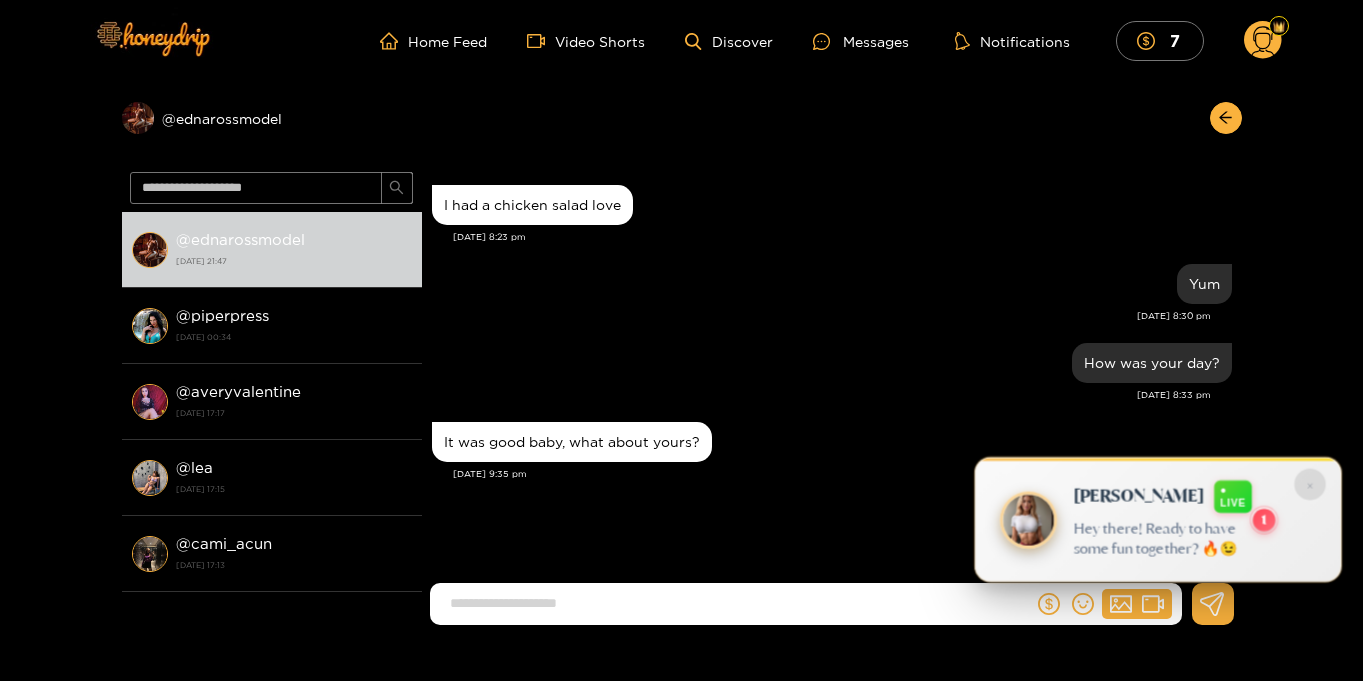 click on "×" at bounding box center [1309, 483] 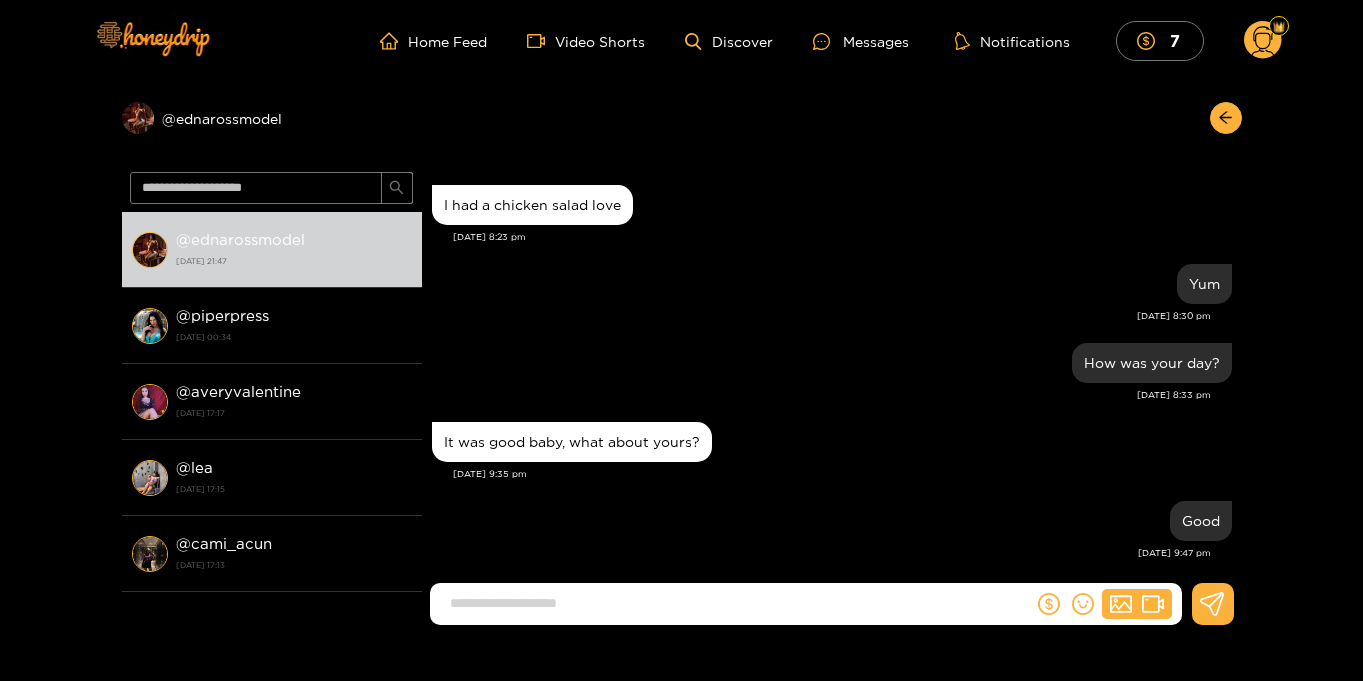 click at bounding box center (736, 603) 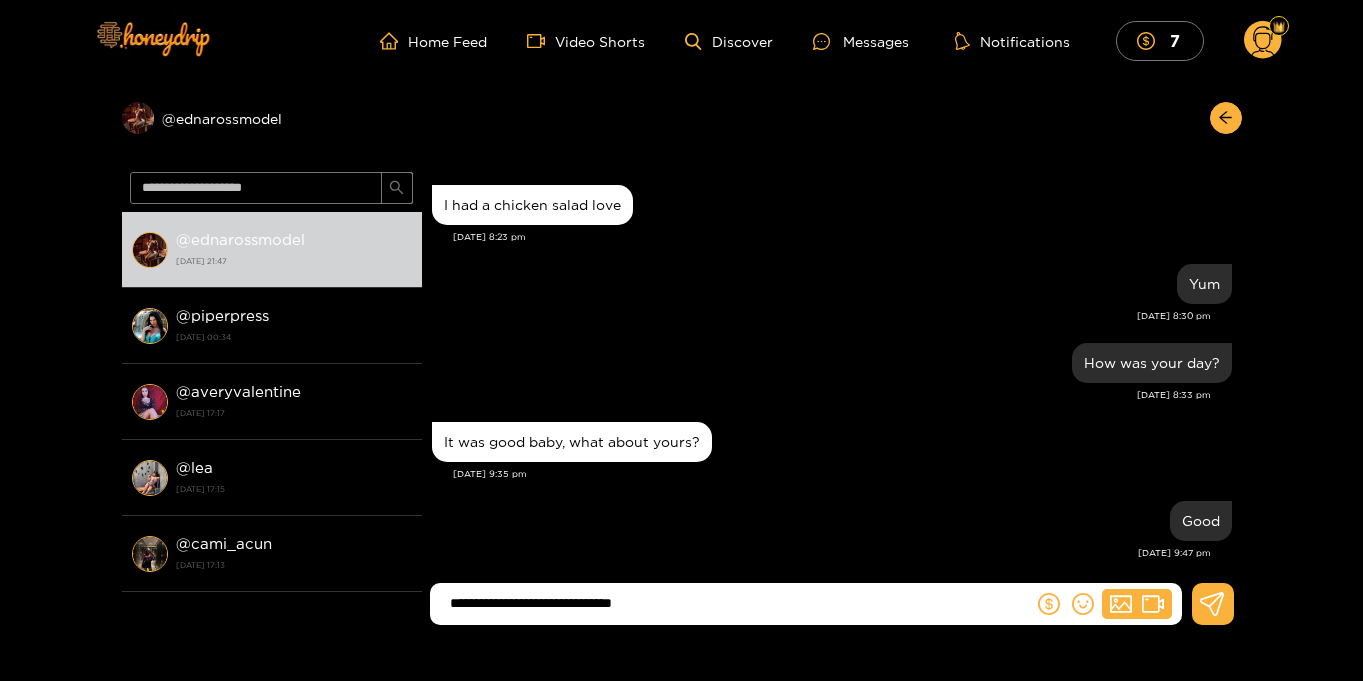 type on "**********" 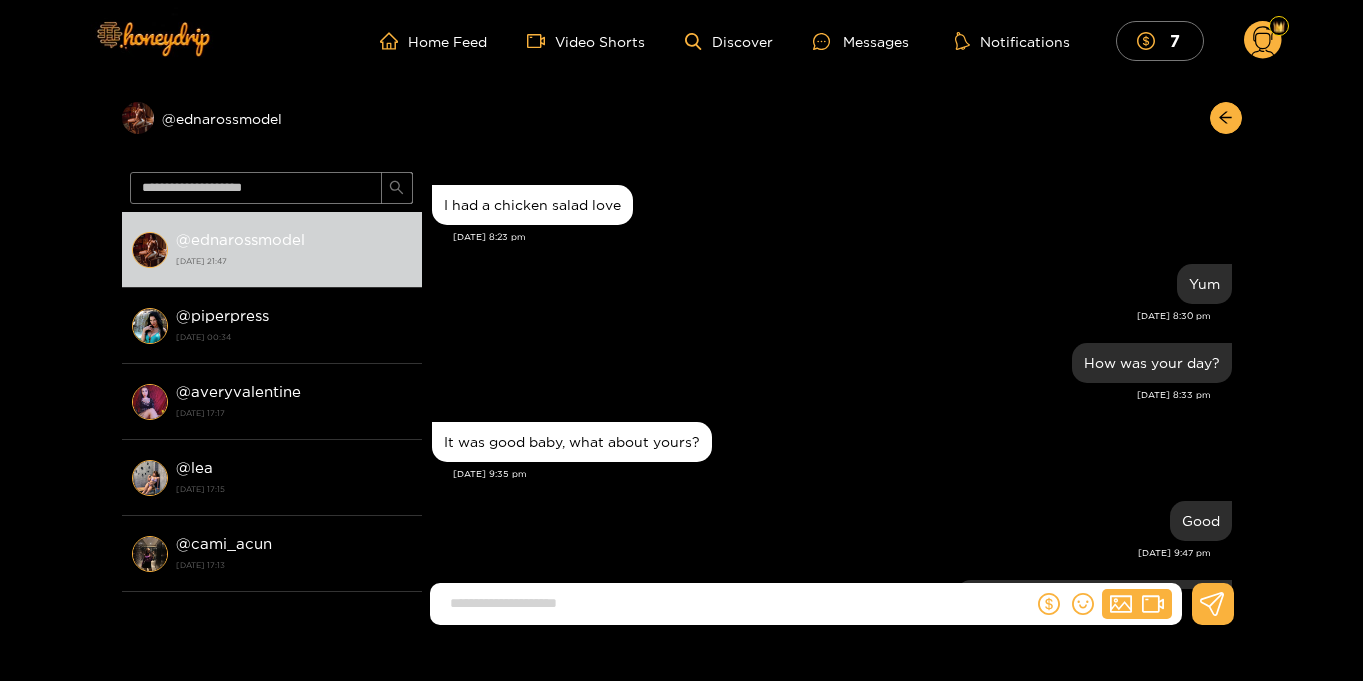 scroll, scrollTop: 1749, scrollLeft: 0, axis: vertical 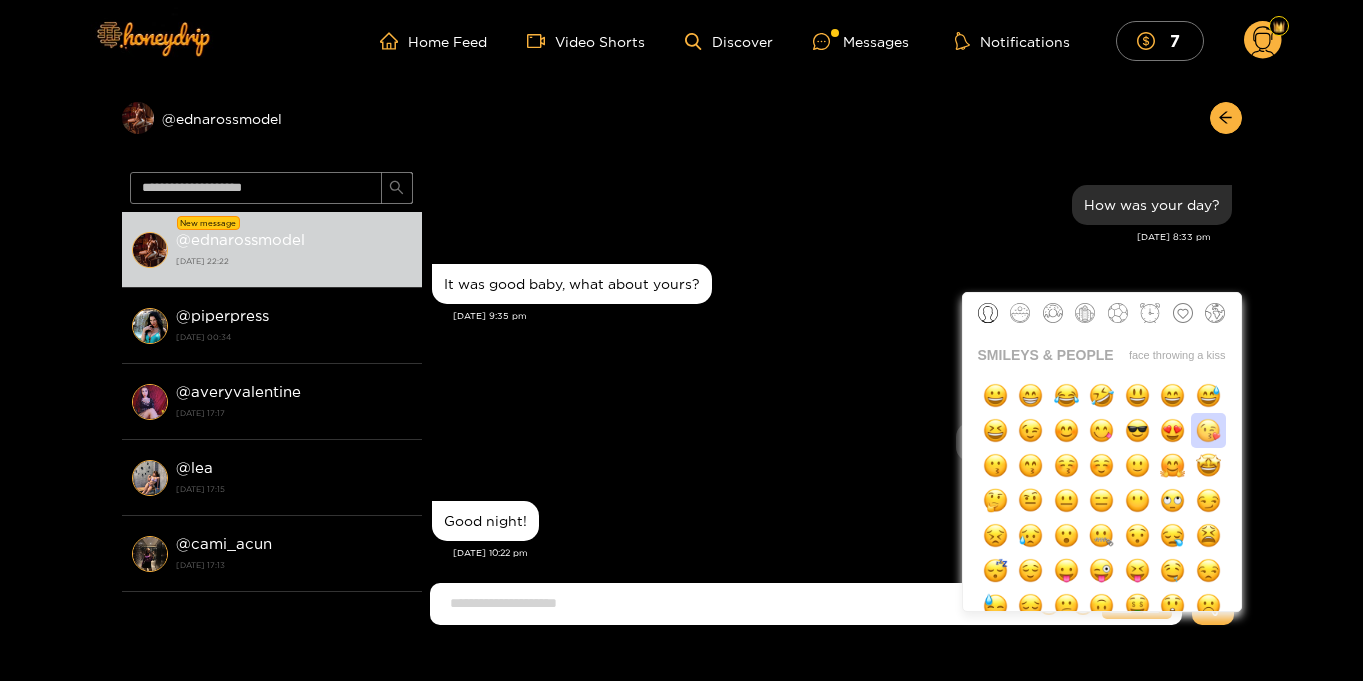 click at bounding box center (1208, 430) 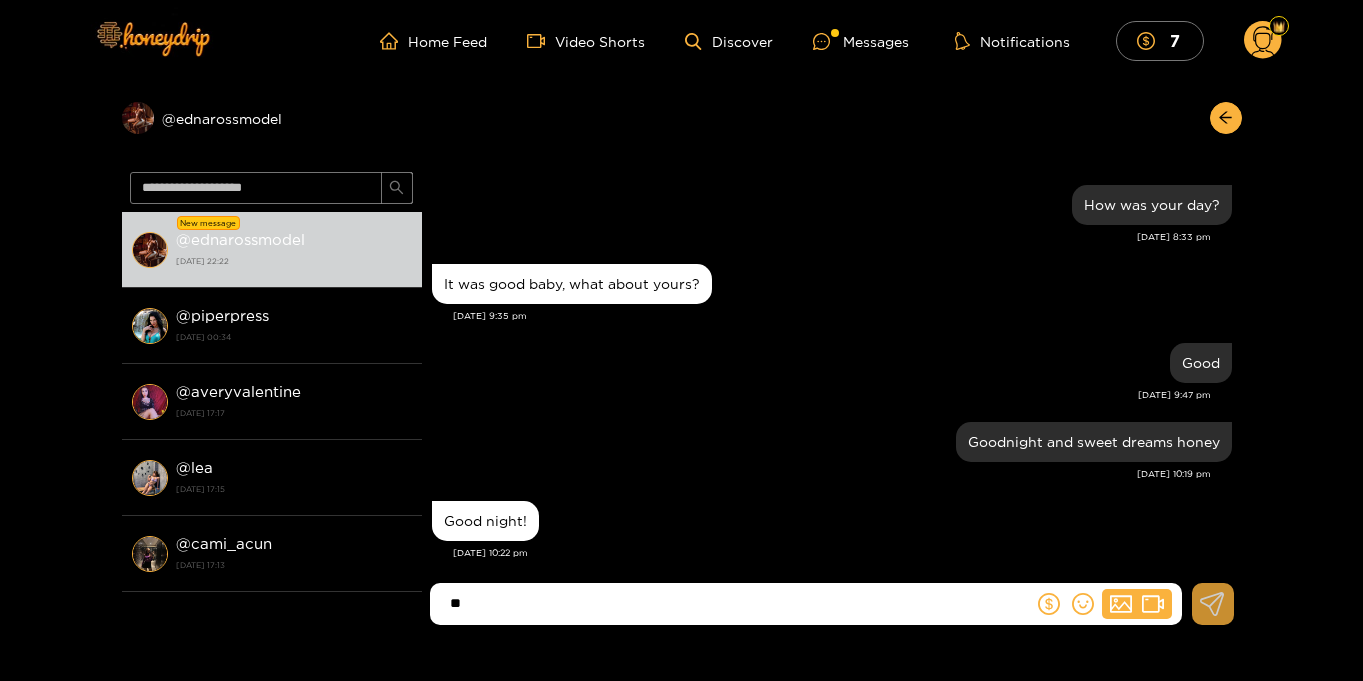 click 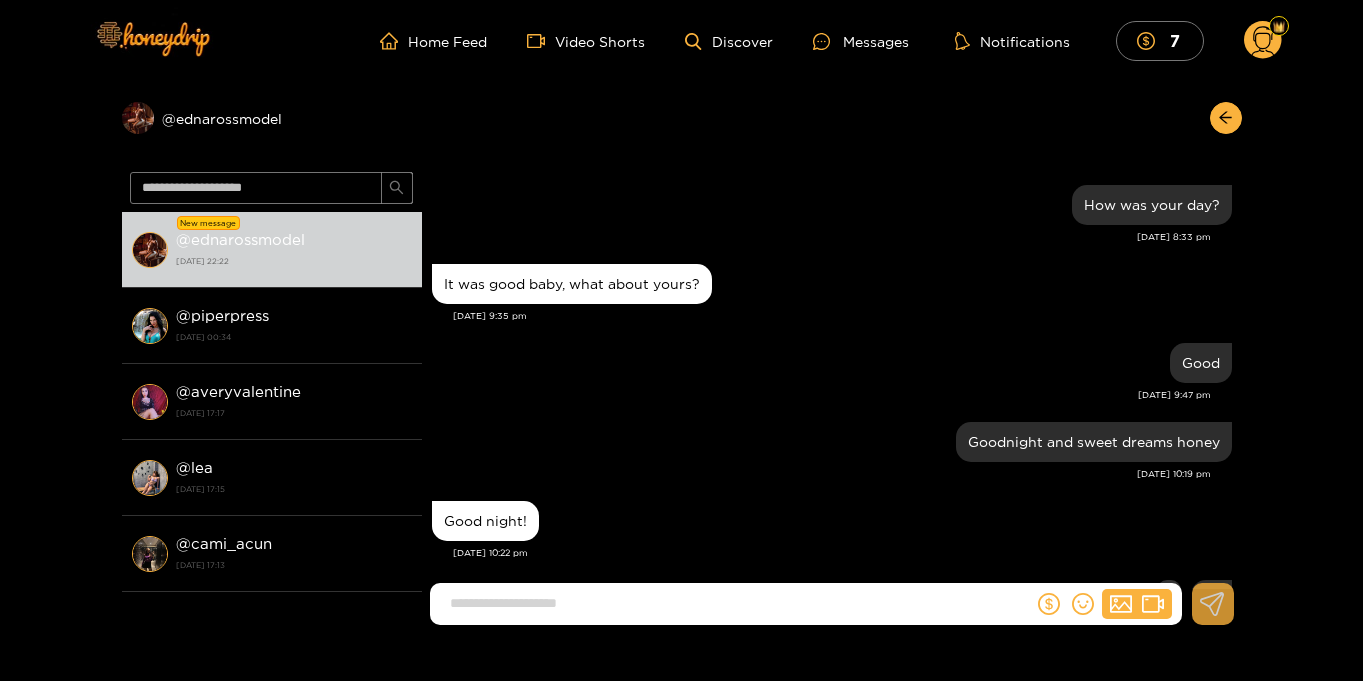 scroll, scrollTop: 1907, scrollLeft: 0, axis: vertical 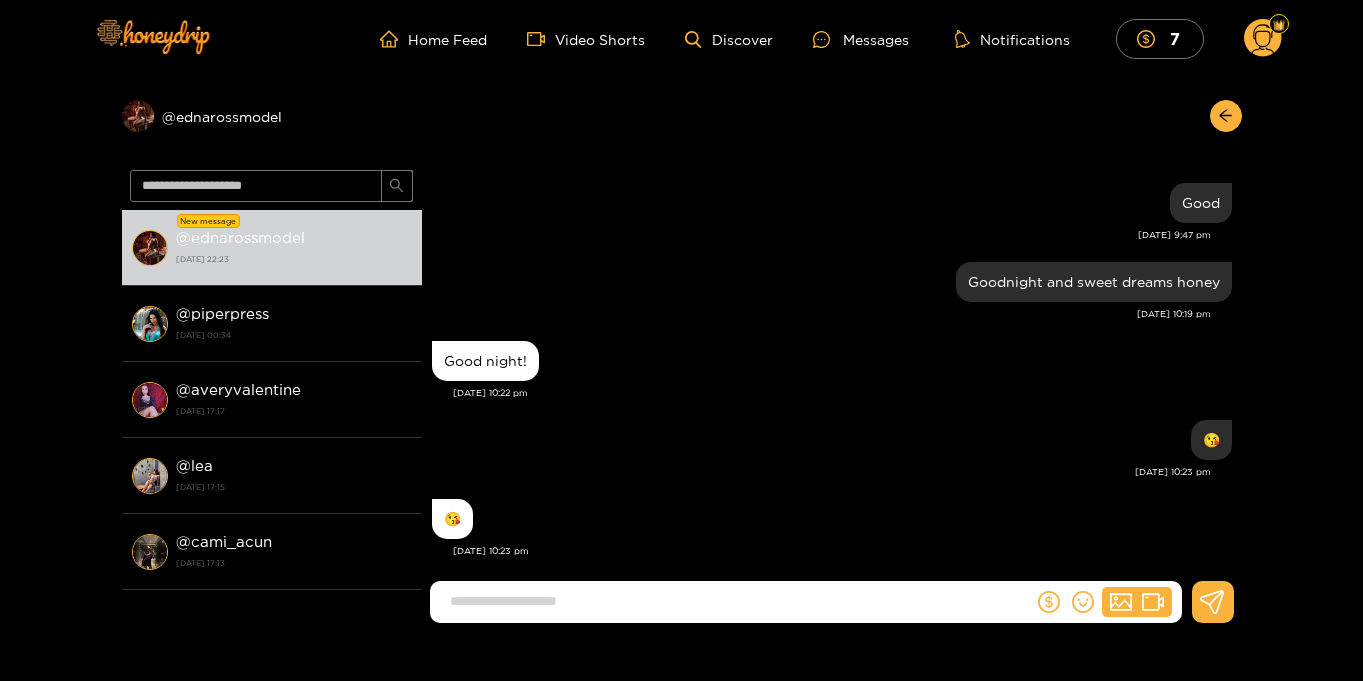 click 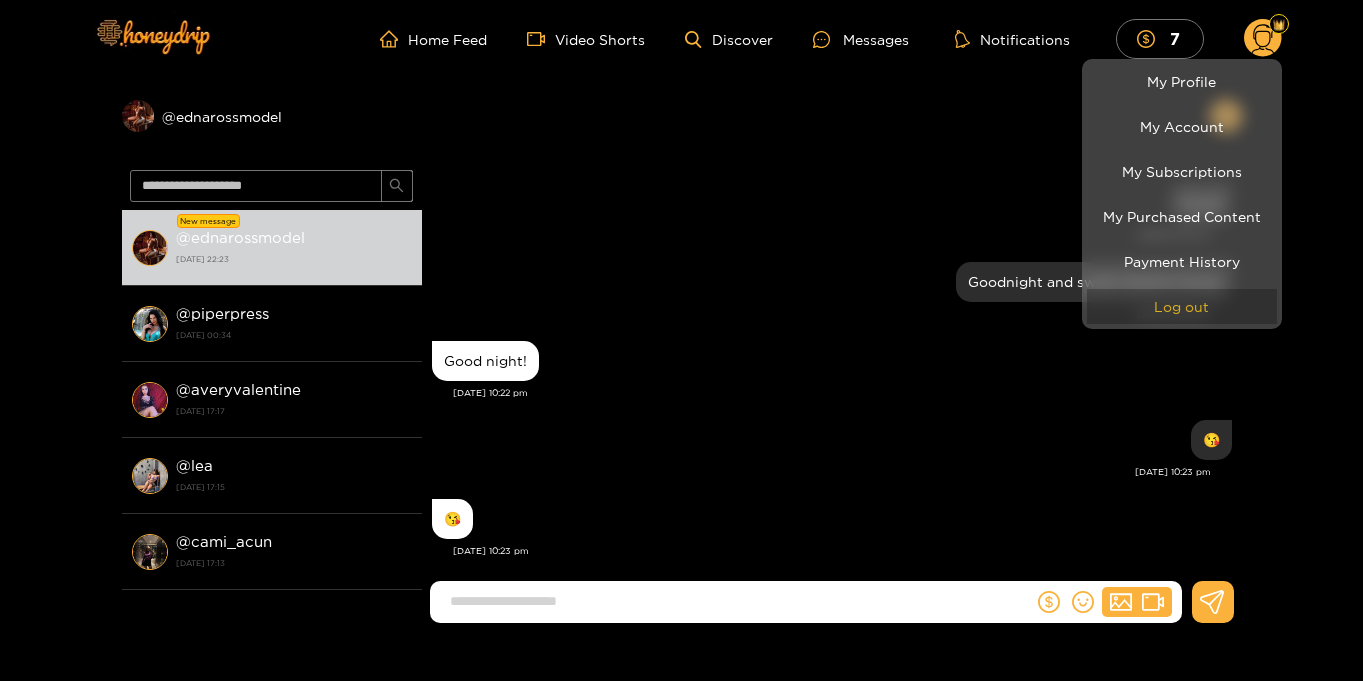 click on "Log out" at bounding box center (1182, 306) 